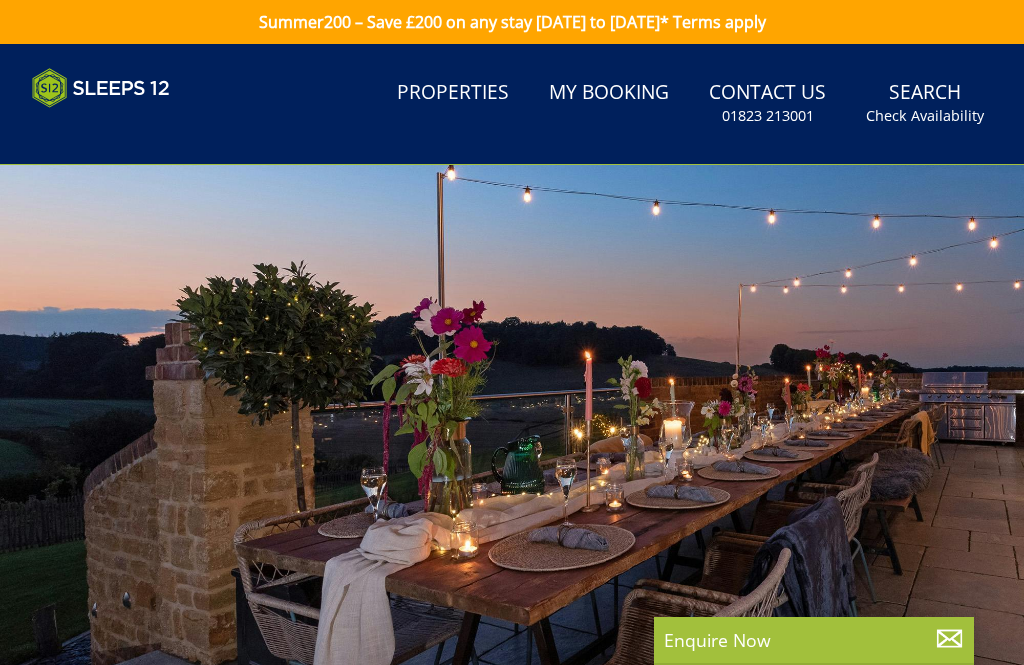 scroll, scrollTop: 0, scrollLeft: 0, axis: both 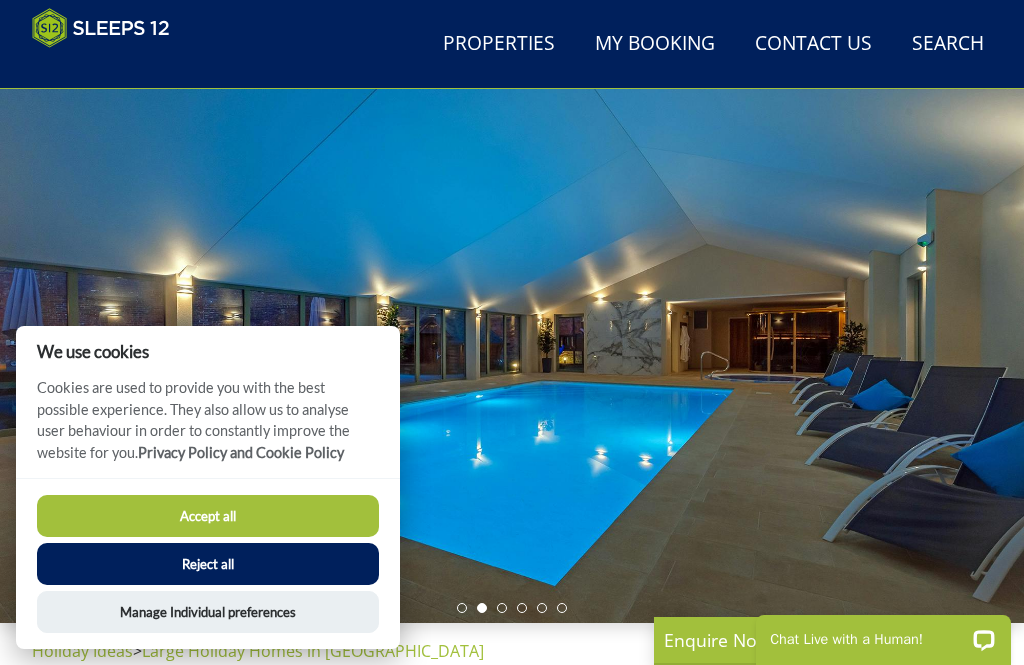click on "Accept all" at bounding box center [208, 516] 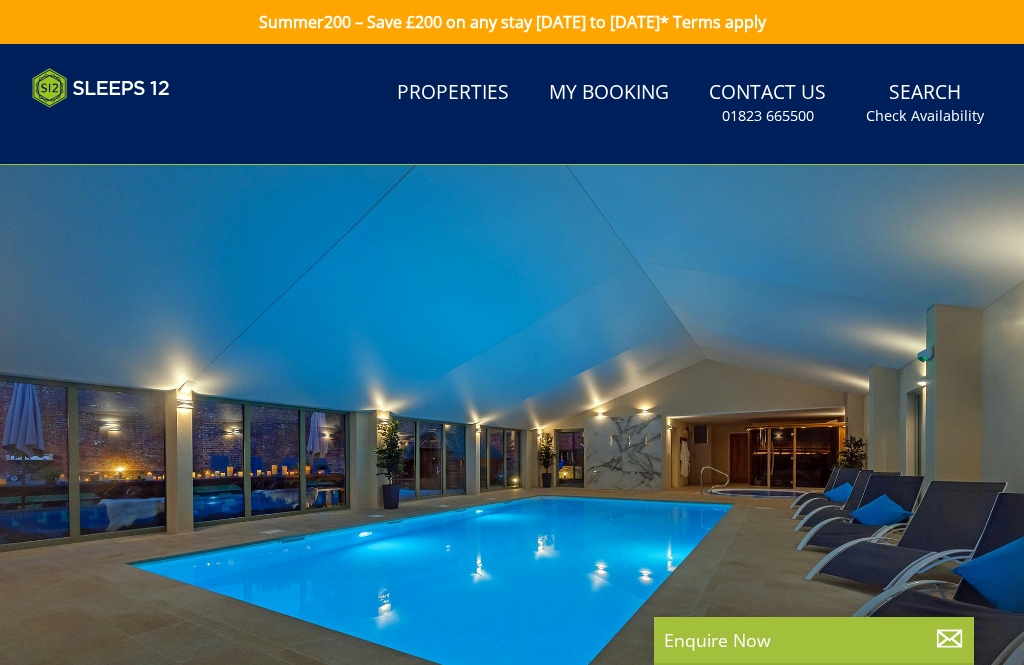 scroll, scrollTop: 0, scrollLeft: 0, axis: both 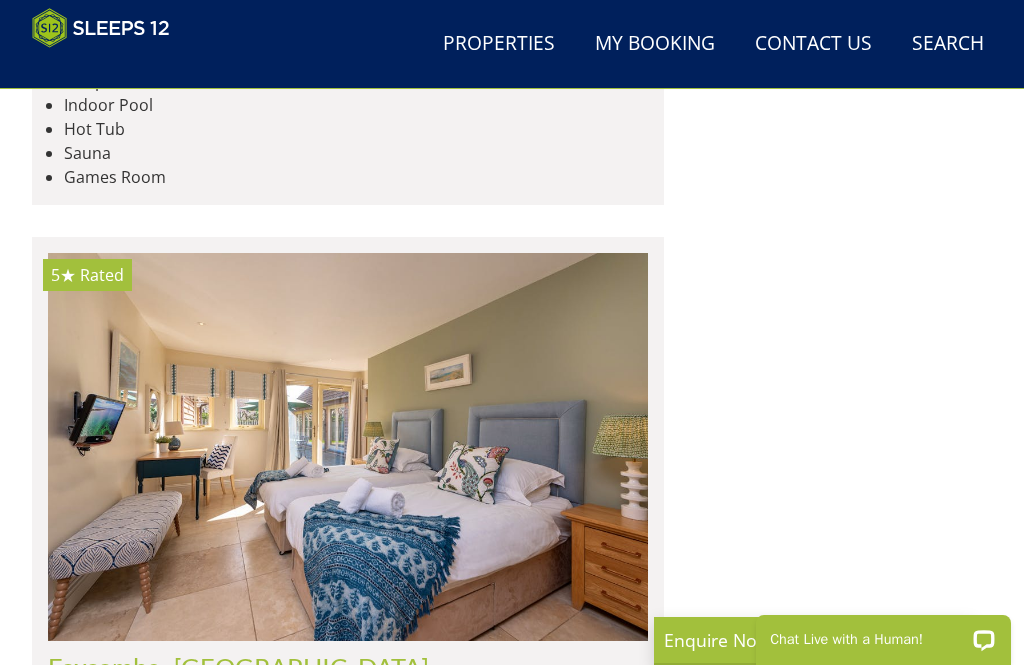 click on "Search  Check Availability" at bounding box center (948, 44) 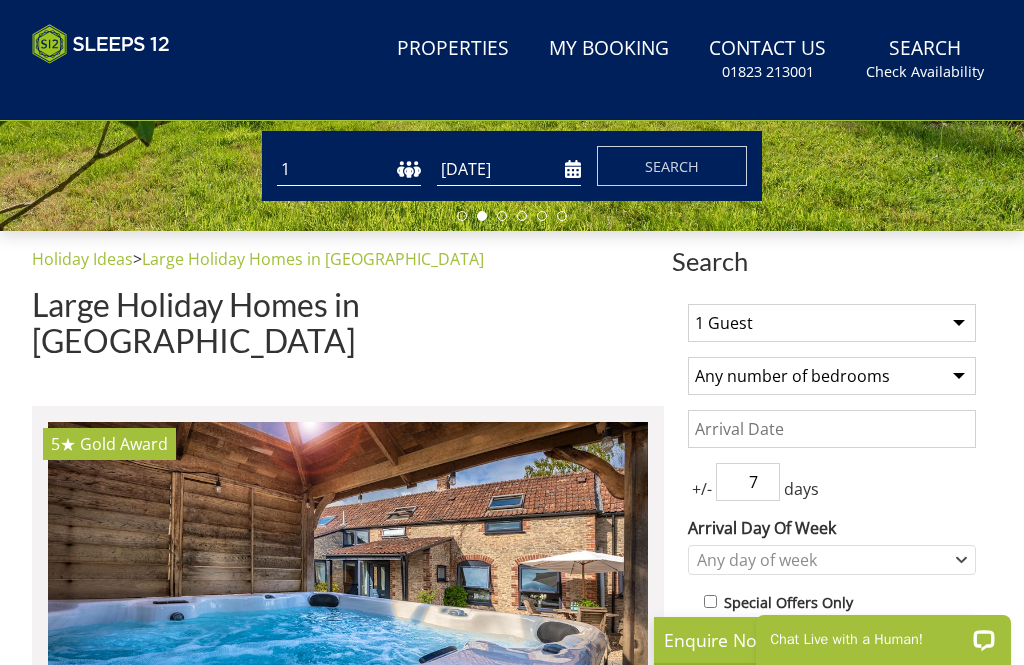 scroll, scrollTop: 0, scrollLeft: 0, axis: both 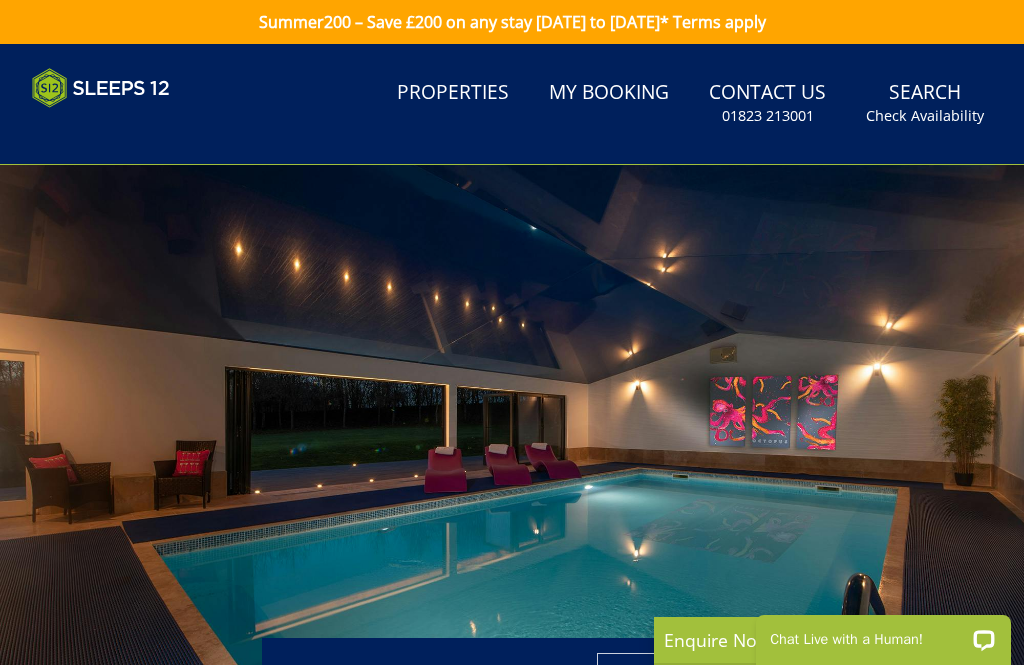 click on "Check Availability" at bounding box center [925, 116] 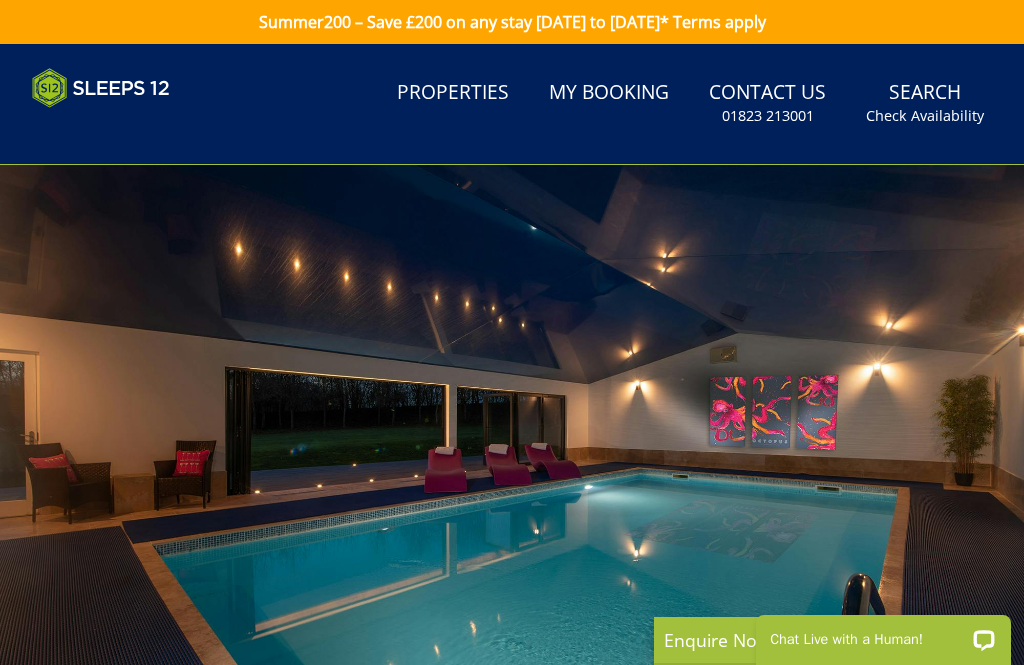 click on "Check Availability" at bounding box center [925, 116] 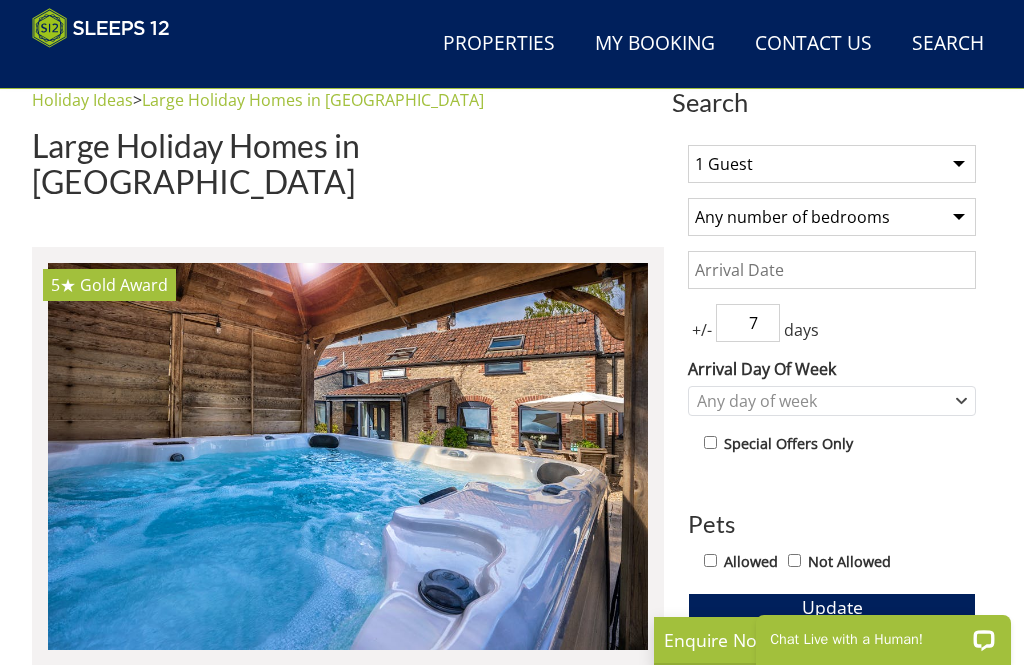 scroll, scrollTop: 622, scrollLeft: 0, axis: vertical 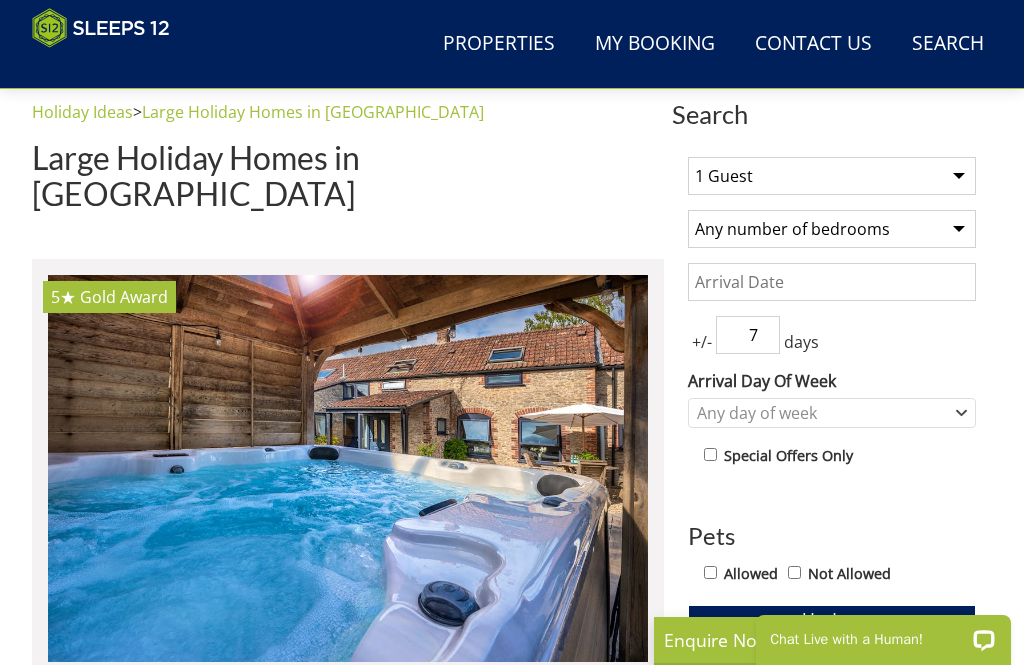 click on "1 Guest
2 Guests
3 Guests
4 Guests
5 Guests
6 Guests
7 Guests
8 Guests
9 Guests
10 Guests
11 Guests
12 Guests
13 Guests
14 Guests
15 Guests
16 Guests
17 Guests
18 Guests
19 Guests
20 Guests
21 Guests
22 Guests
23 Guests
24 Guests
25 Guests
26 Guests
27 Guests
28 Guests
29 Guests
30 Guests
31 Guests
32 Guests" at bounding box center (832, 176) 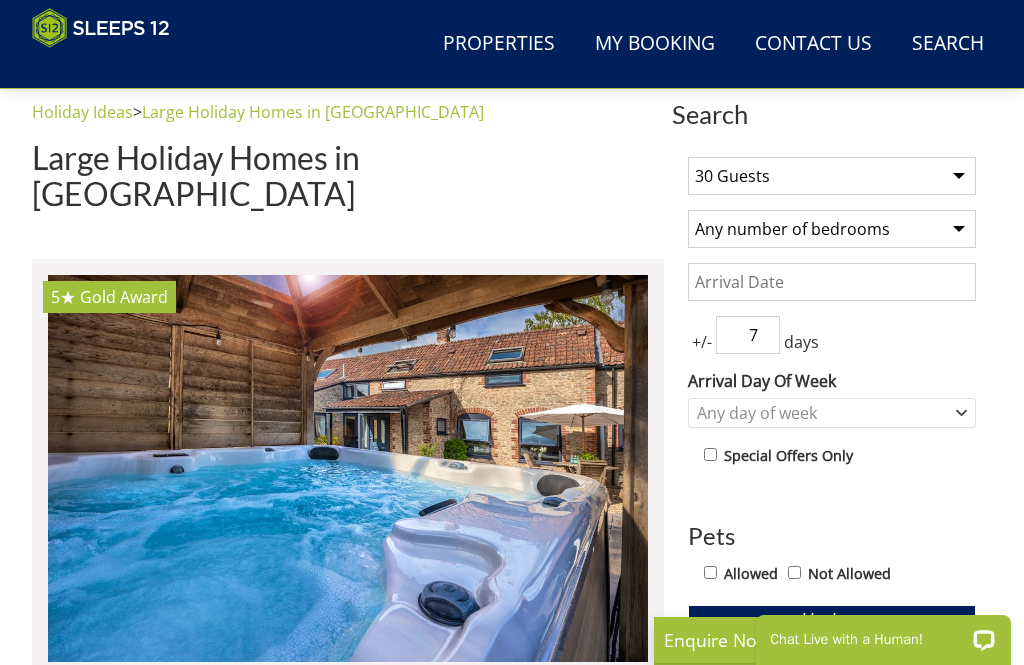 click on "1 Guest
2 Guests
3 Guests
4 Guests
5 Guests
6 Guests
7 Guests
8 Guests
9 Guests
10 Guests
11 Guests
12 Guests
13 Guests
14 Guests
15 Guests
16 Guests
17 Guests
18 Guests
19 Guests
20 Guests
21 Guests
22 Guests
23 Guests
24 Guests
25 Guests
26 Guests
27 Guests
28 Guests
29 Guests
30 Guests
31 Guests
32 Guests" at bounding box center [832, 176] 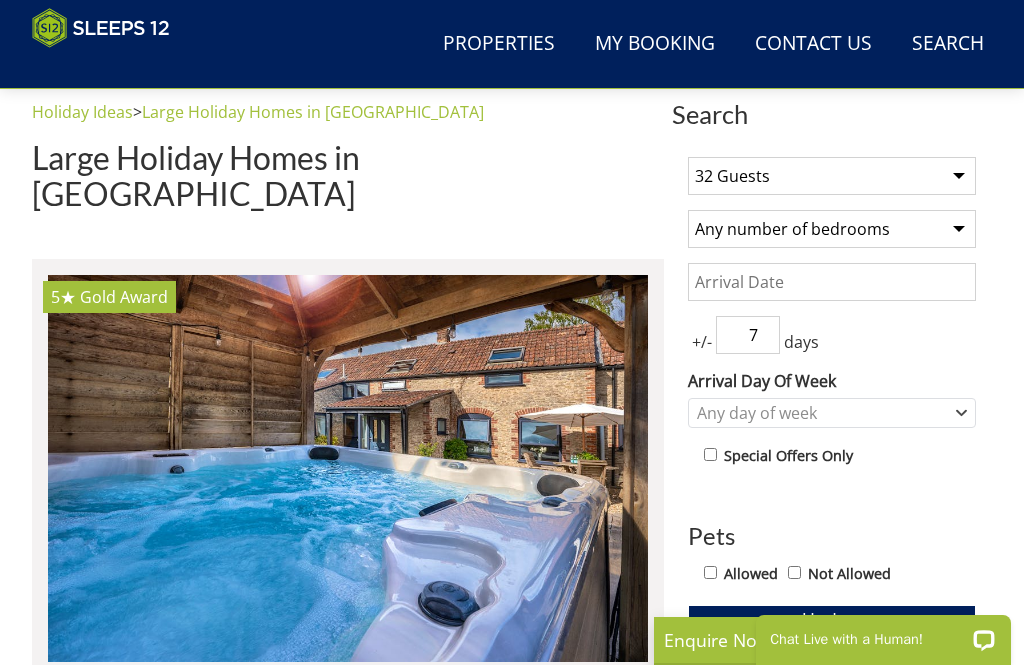 click on "Any number of bedrooms
4 Bedrooms
5 Bedrooms
6 Bedrooms
7 Bedrooms
8 Bedrooms
9 Bedrooms
10 Bedrooms
11 Bedrooms
12 Bedrooms
13 Bedrooms
14 Bedrooms
15 Bedrooms
16 Bedrooms" at bounding box center [832, 229] 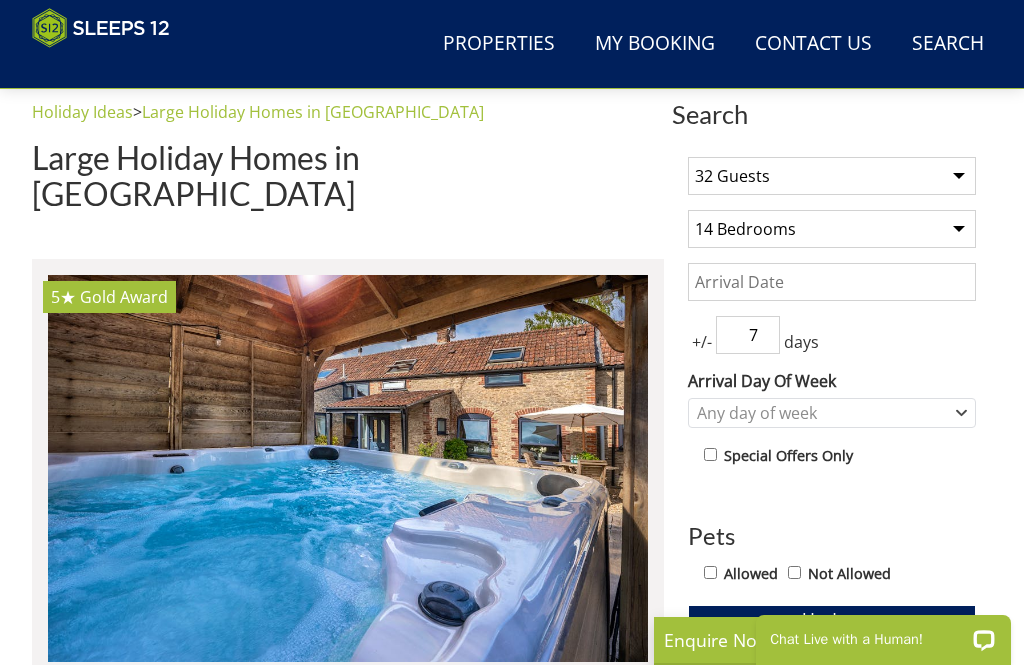 click on "Update" at bounding box center [832, 619] 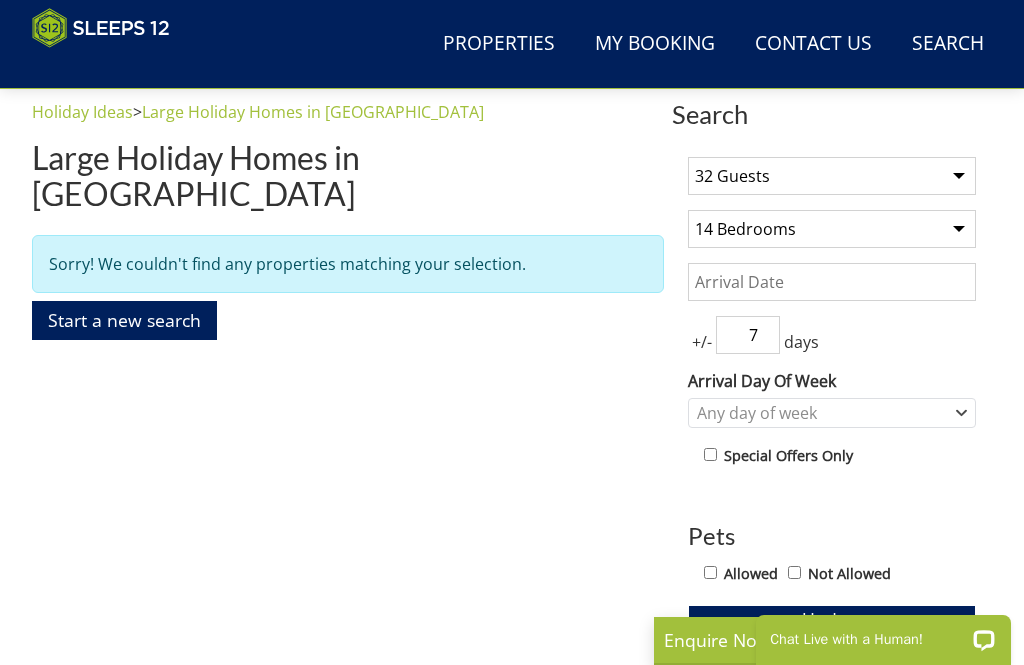 click on "1 Guest
2 Guests
3 Guests
4 Guests
5 Guests
6 Guests
7 Guests
8 Guests
9 Guests
10 Guests
11 Guests
12 Guests
13 Guests
14 Guests
15 Guests
16 Guests
17 Guests
18 Guests
19 Guests
20 Guests
21 Guests
22 Guests
23 Guests
24 Guests
25 Guests
26 Guests
27 Guests
28 Guests
29 Guests
30 Guests
31 Guests
32 Guests" at bounding box center (832, 176) 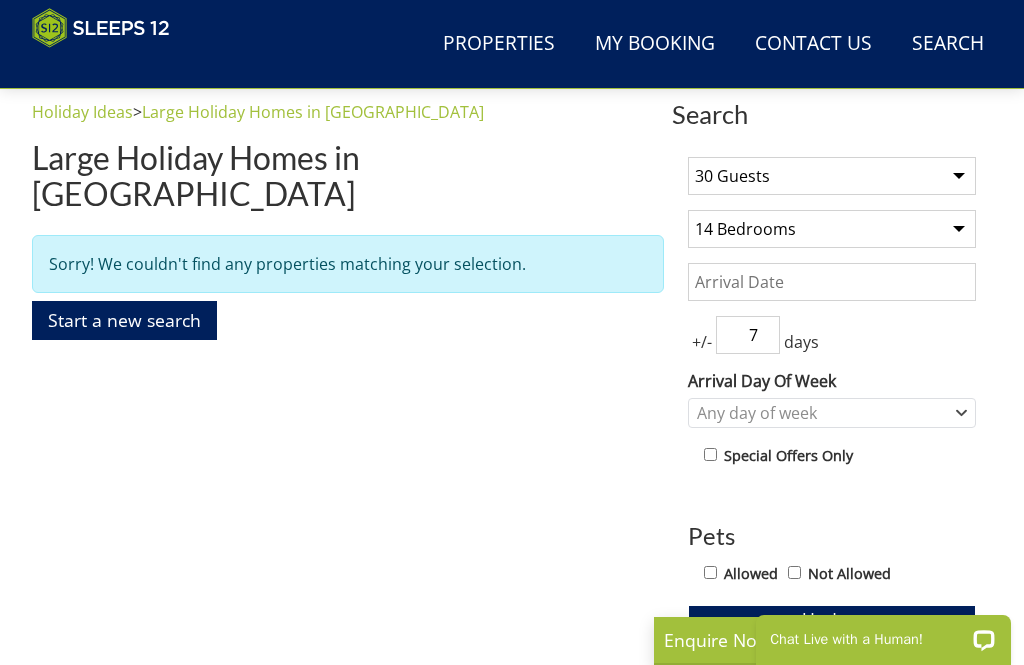 click on "Update" at bounding box center (832, 619) 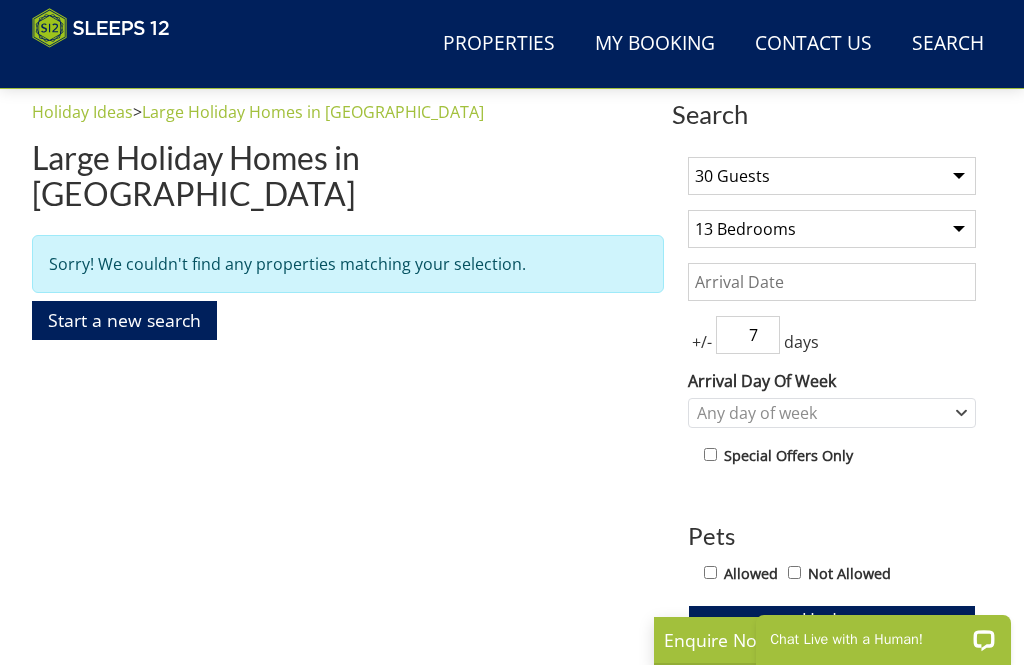 click on "Update" at bounding box center (832, 619) 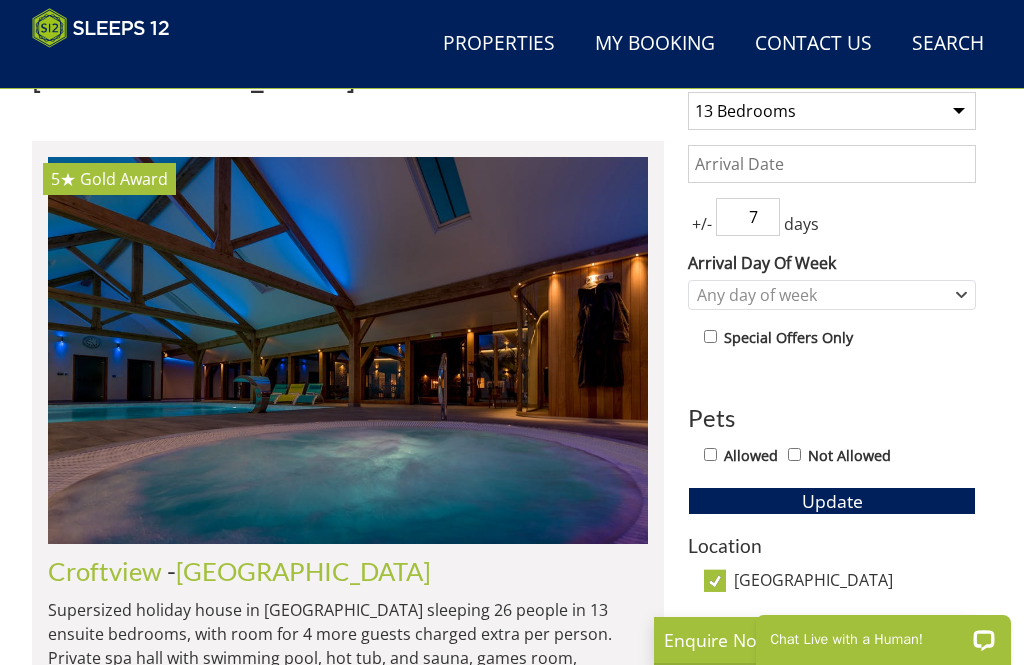 scroll, scrollTop: 725, scrollLeft: 0, axis: vertical 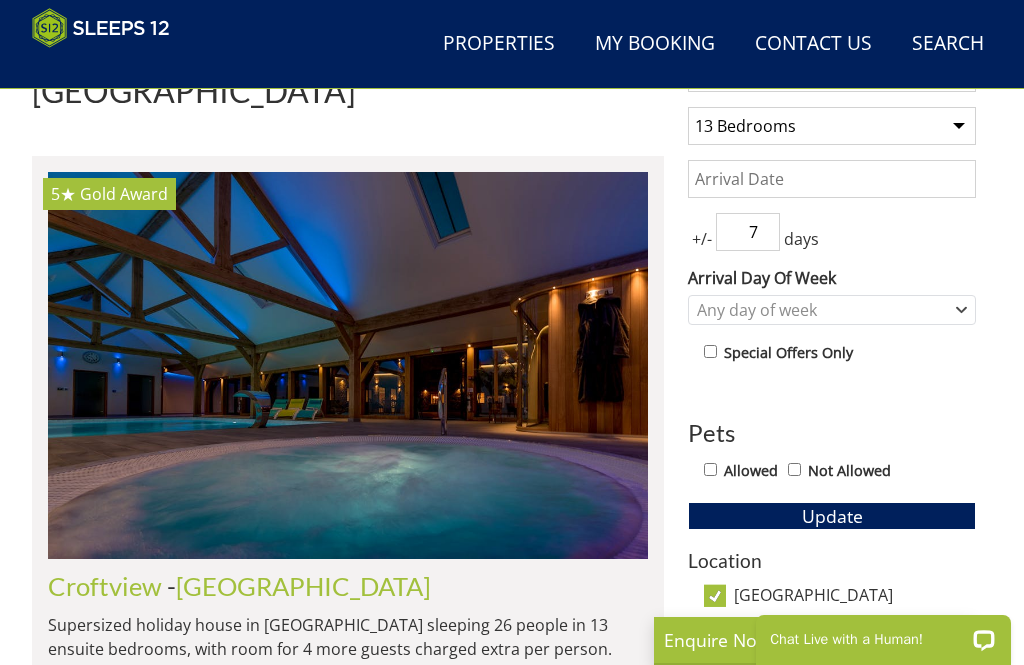 click at bounding box center [348, 365] 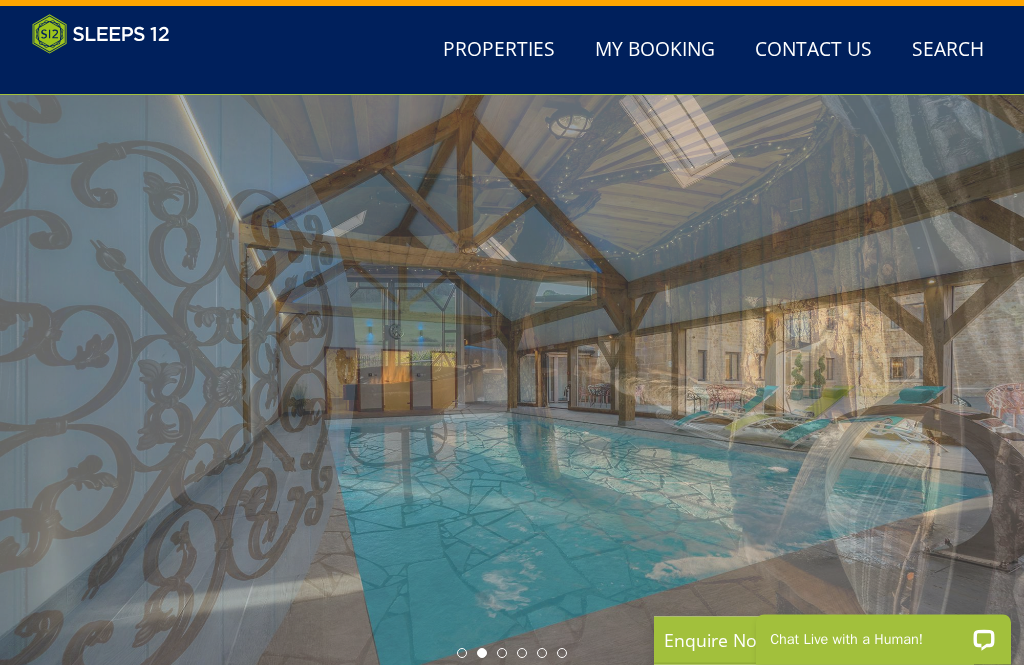 scroll, scrollTop: 38, scrollLeft: 0, axis: vertical 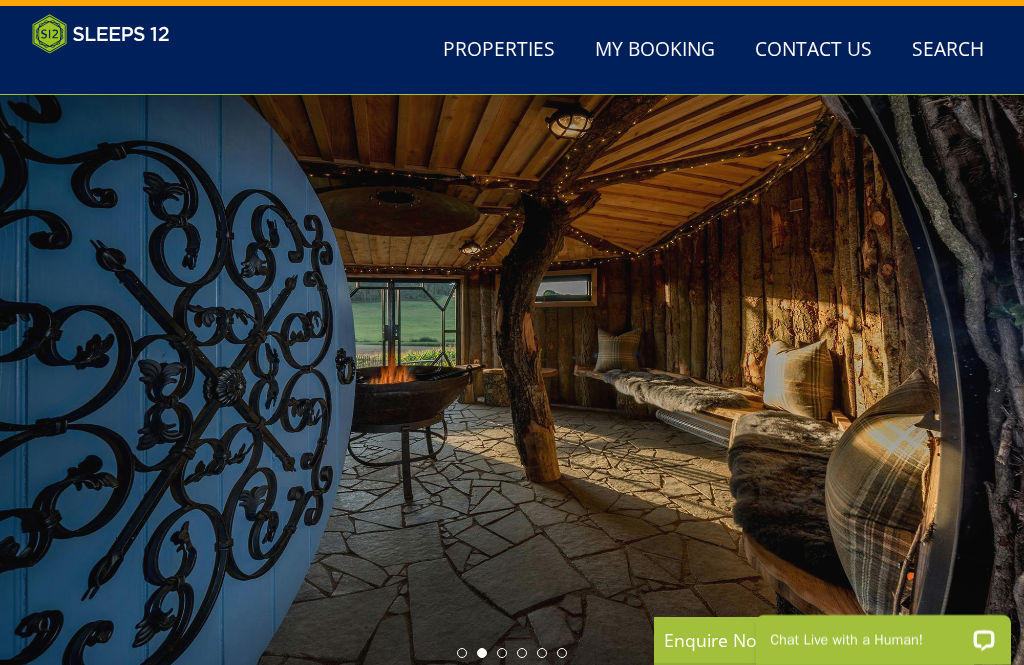click at bounding box center [482, 653] 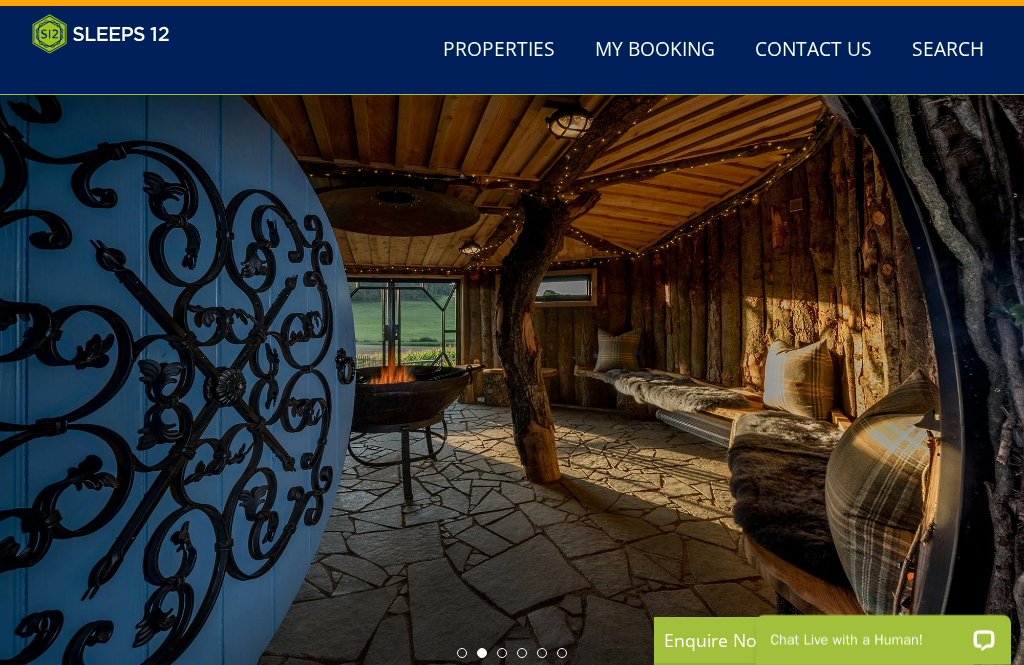 click at bounding box center (502, 653) 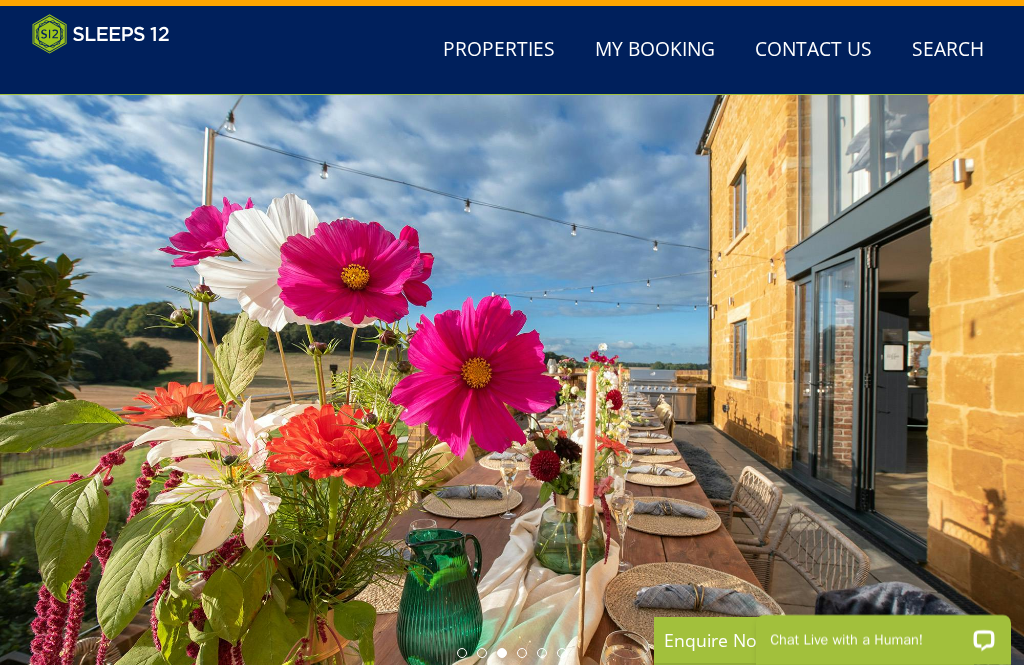 click at bounding box center (512, 653) 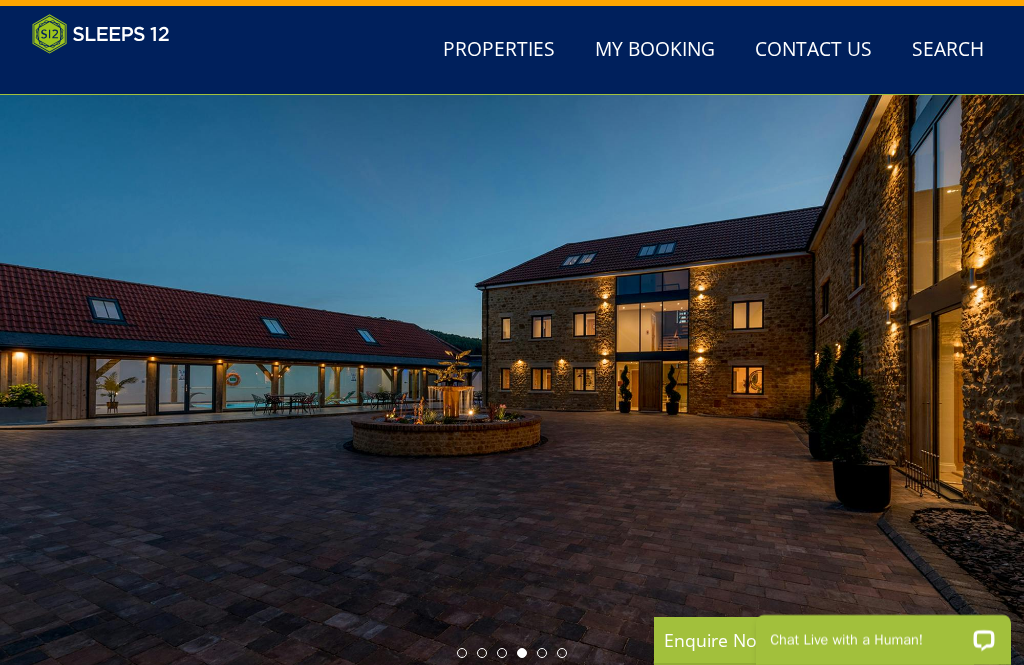 click at bounding box center (542, 653) 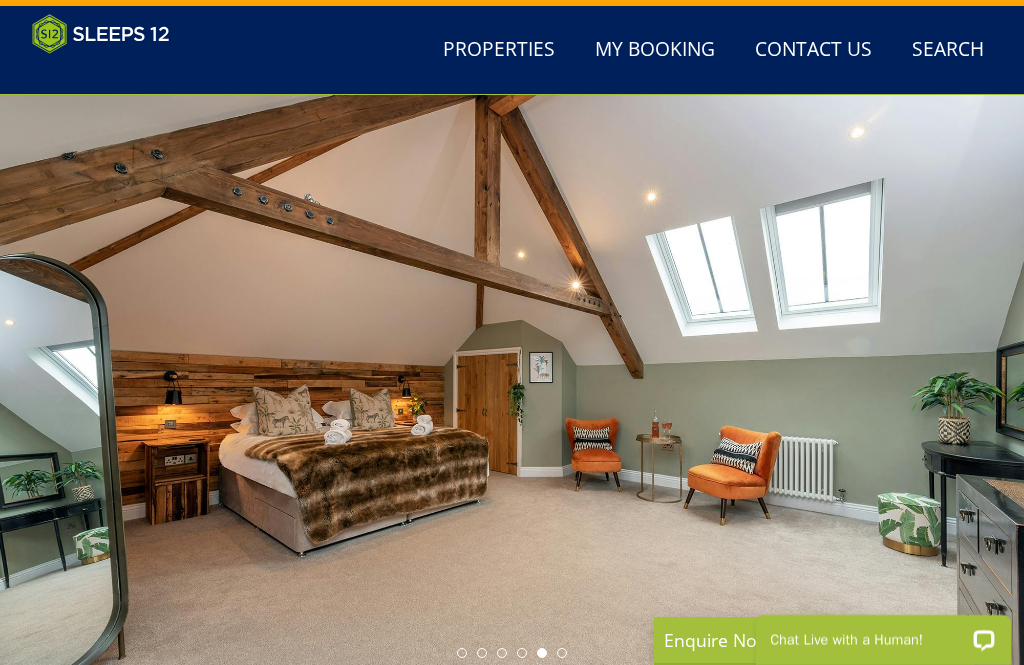 click at bounding box center [512, 381] 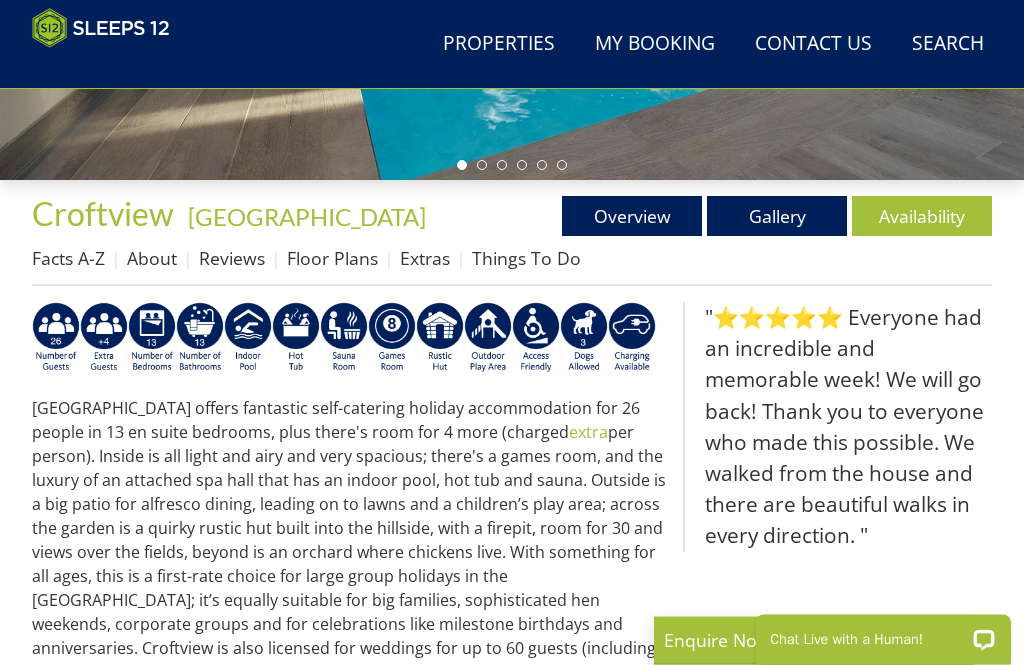 scroll, scrollTop: 522, scrollLeft: 0, axis: vertical 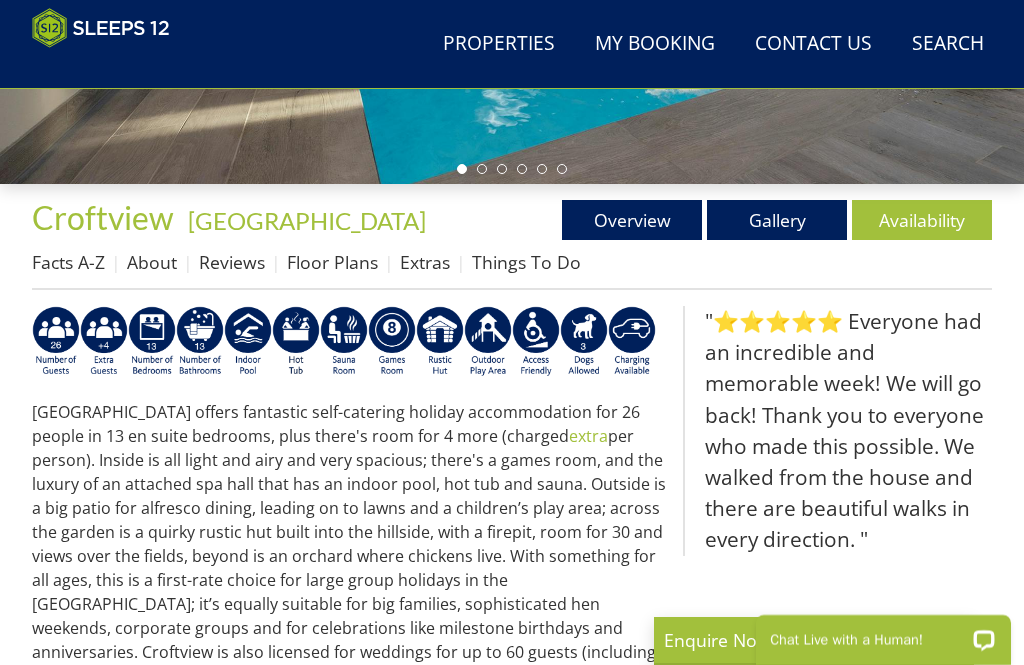 click on "Availability" at bounding box center (922, 220) 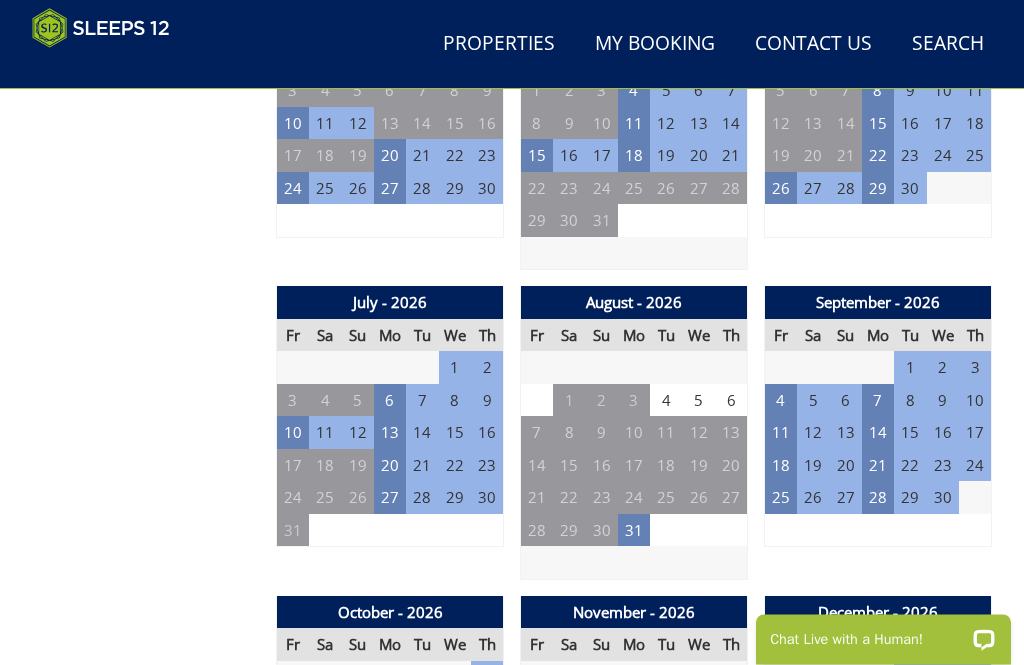 scroll, scrollTop: 1780, scrollLeft: 0, axis: vertical 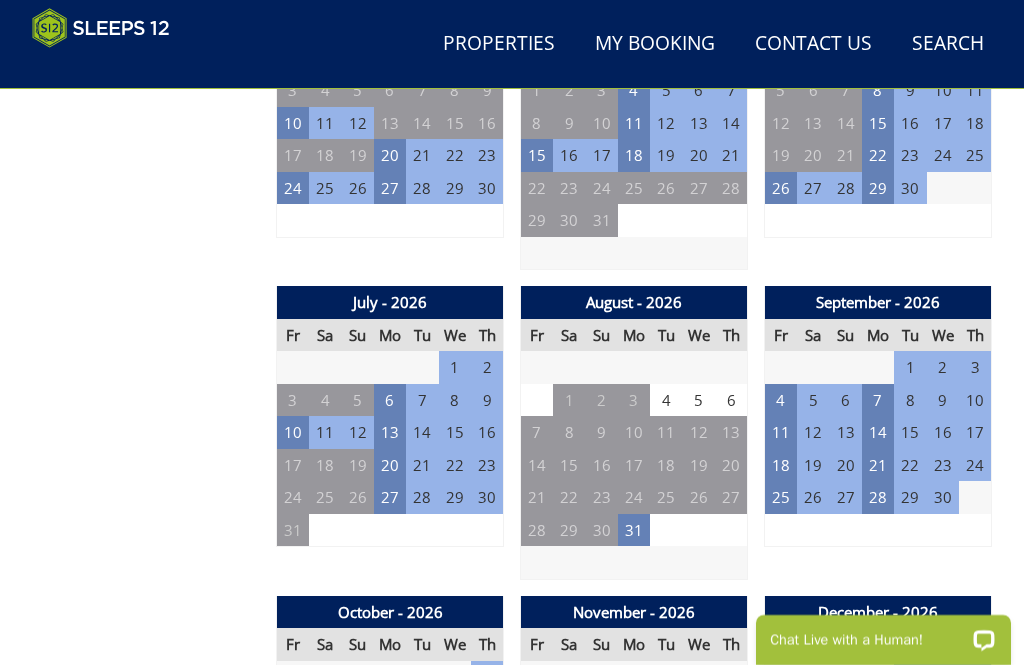 click on "20" at bounding box center [390, 465] 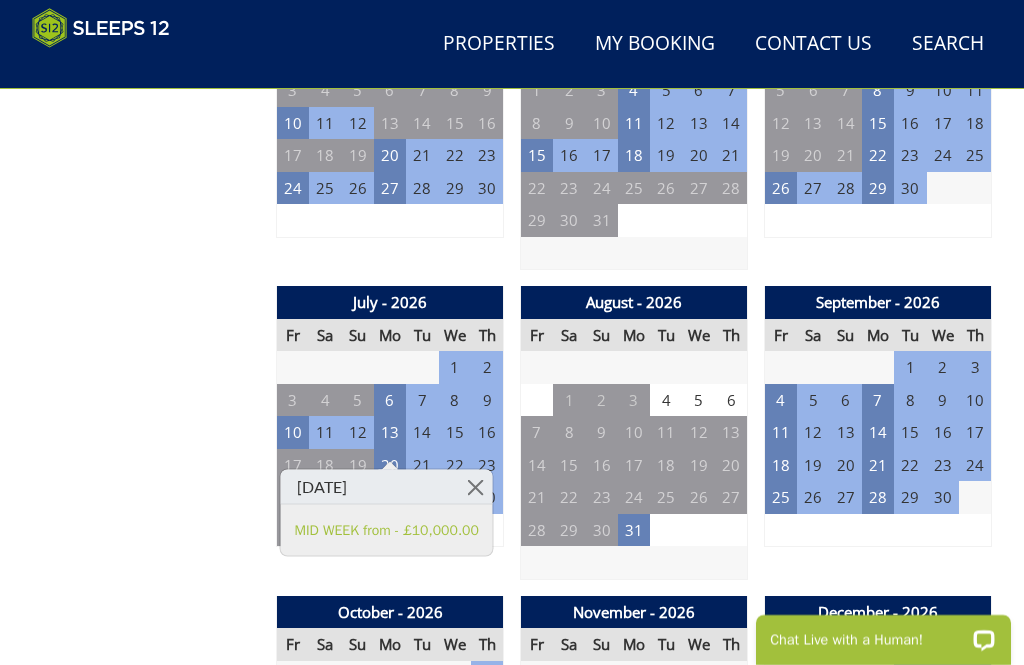 click on "MID WEEK from  - £10,000.00" at bounding box center (387, 529) 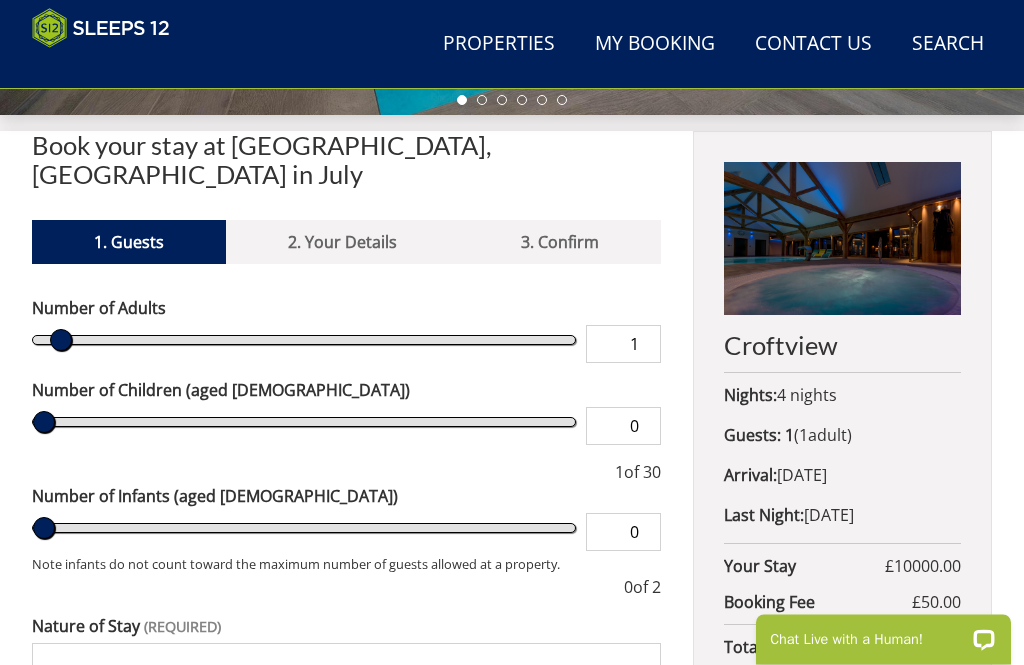 scroll, scrollTop: 591, scrollLeft: 0, axis: vertical 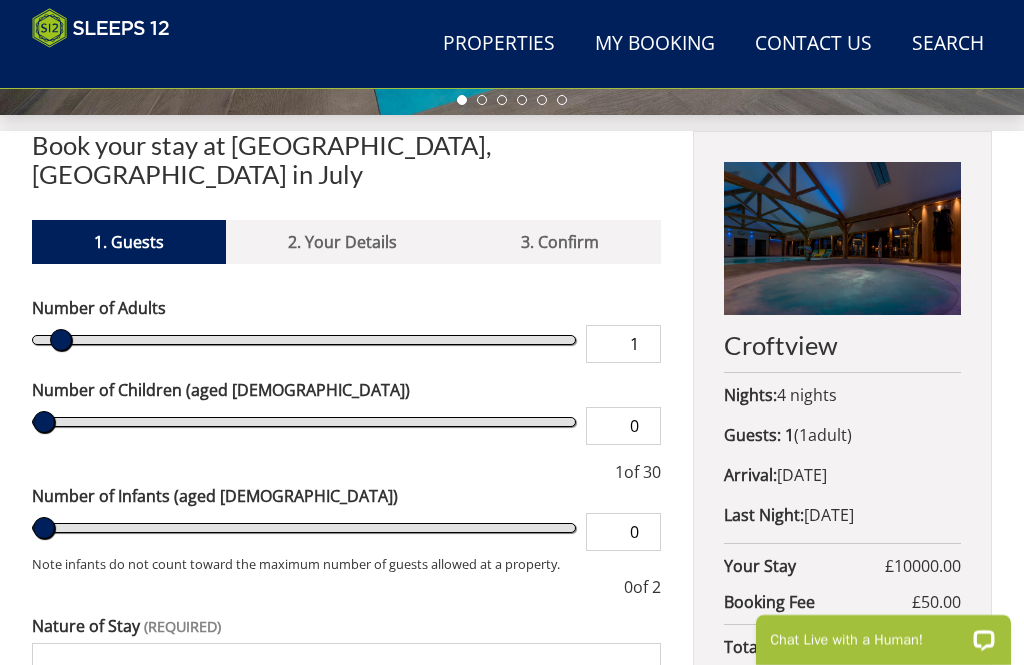 click at bounding box center [304, 340] 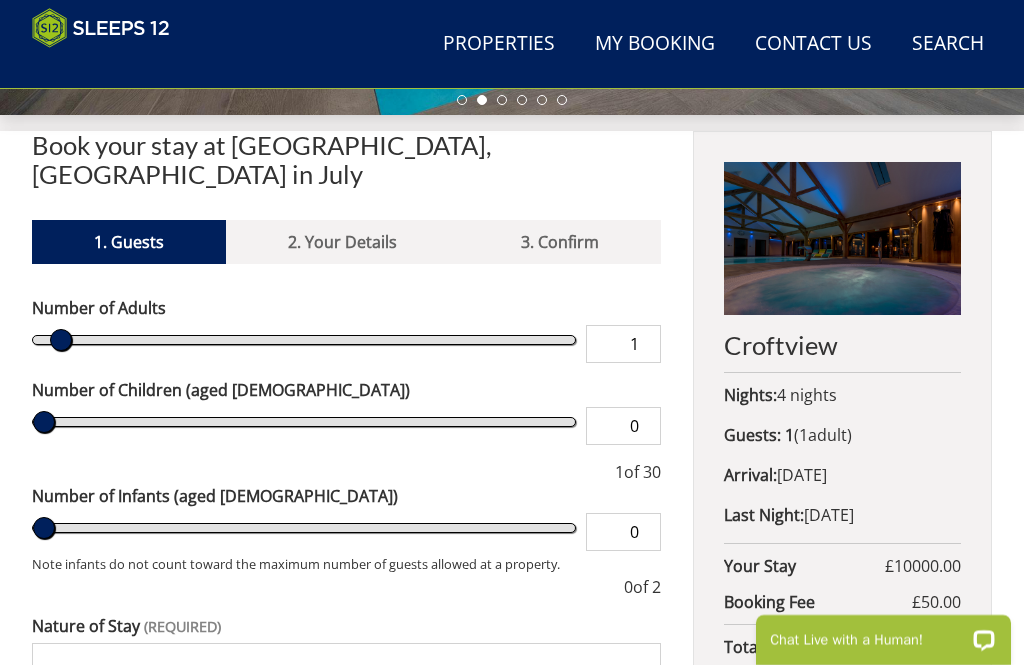 type on "2" 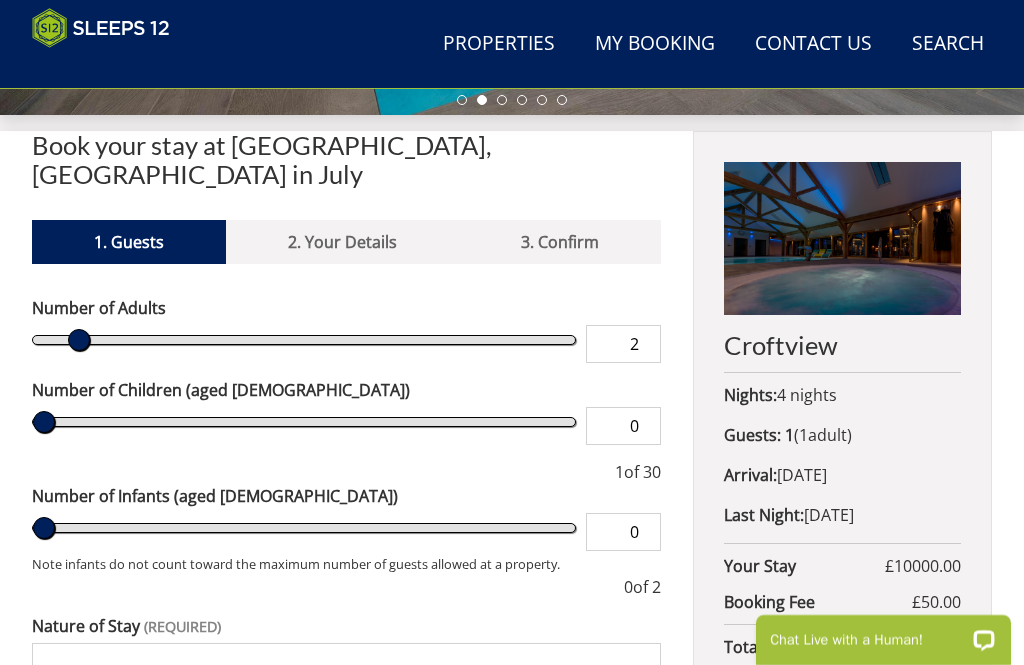 type on "3" 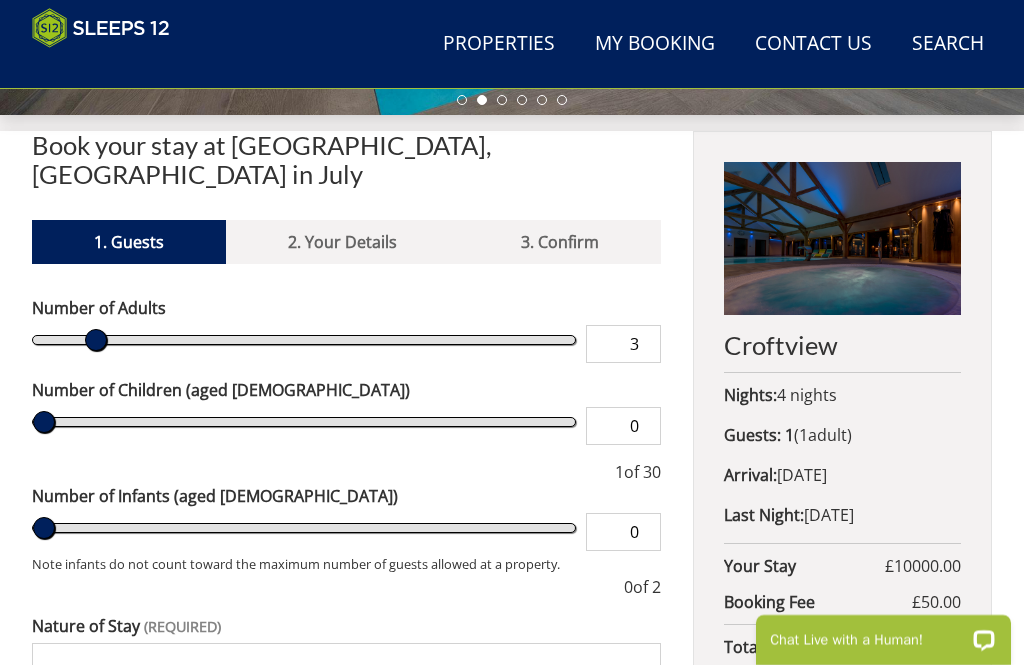type on "4" 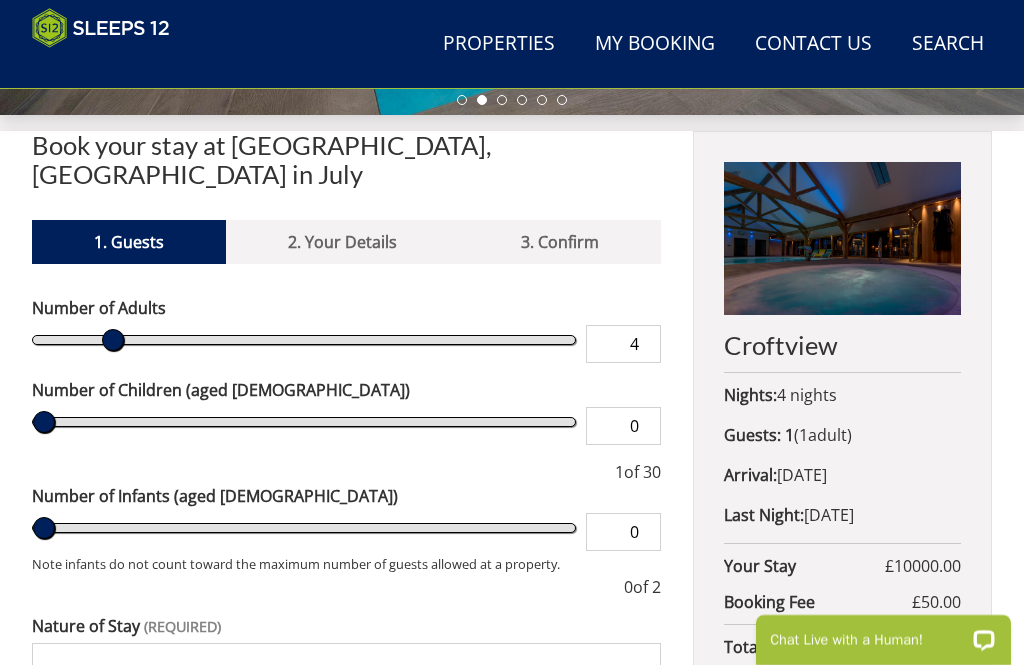 type on "5" 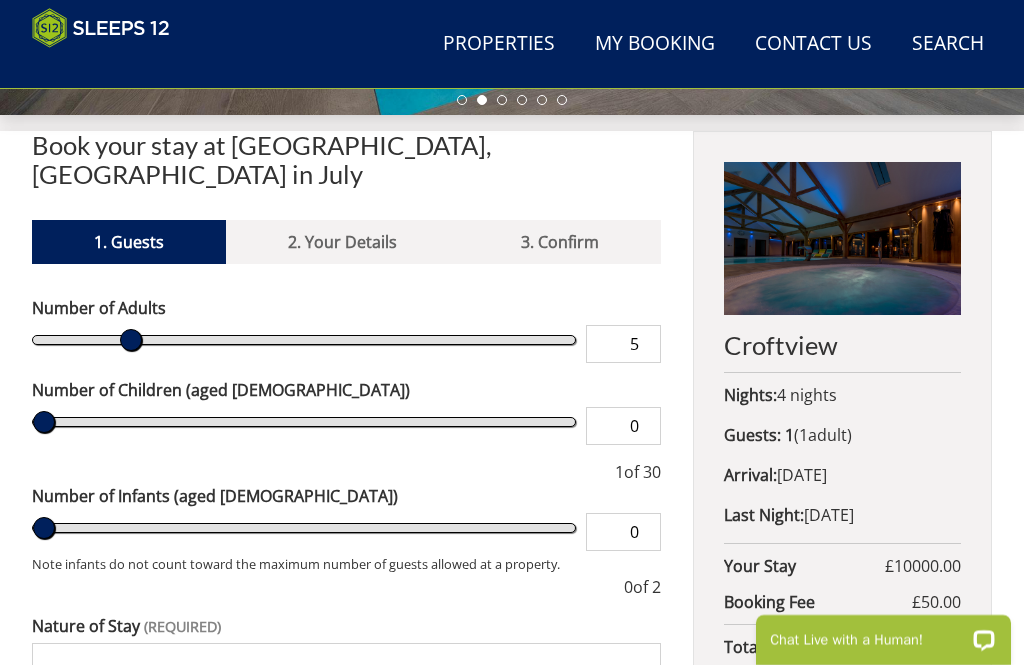 type on "6" 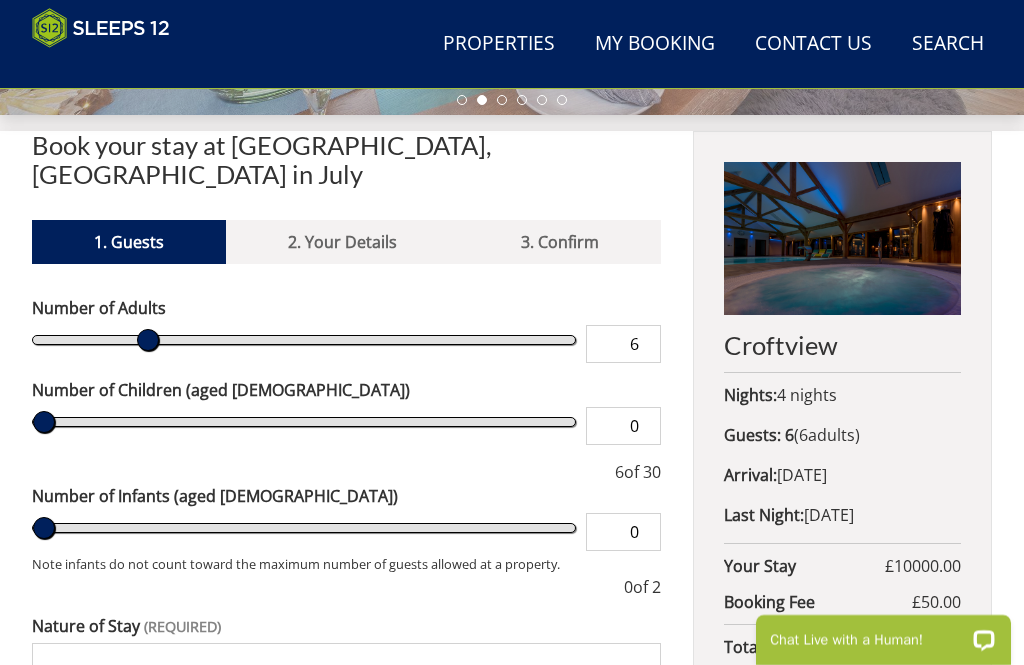 type on "7" 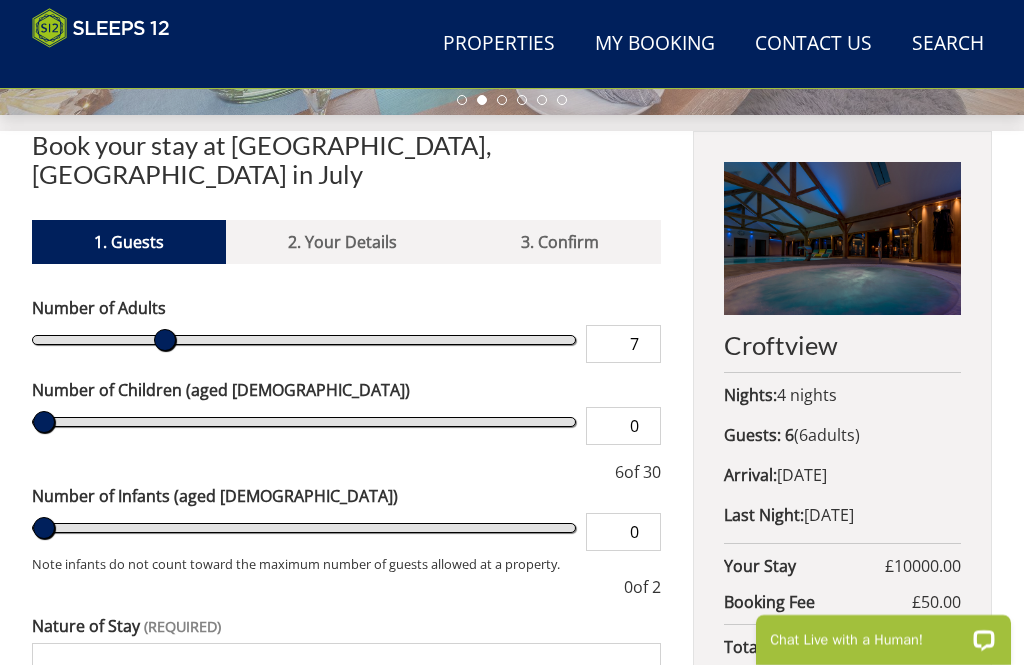 type on "8" 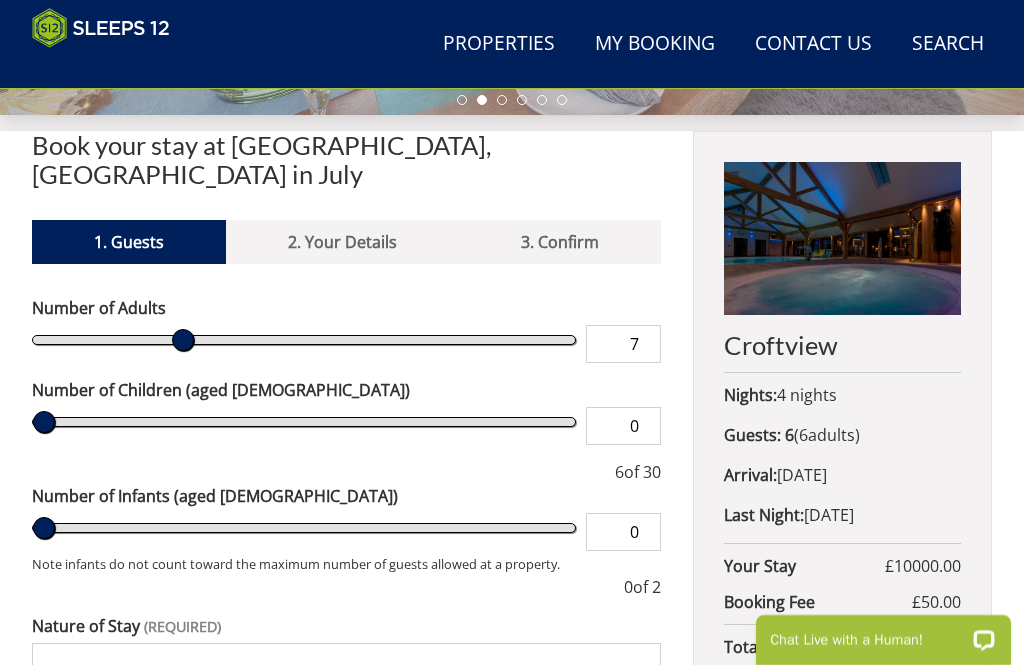 type on "8" 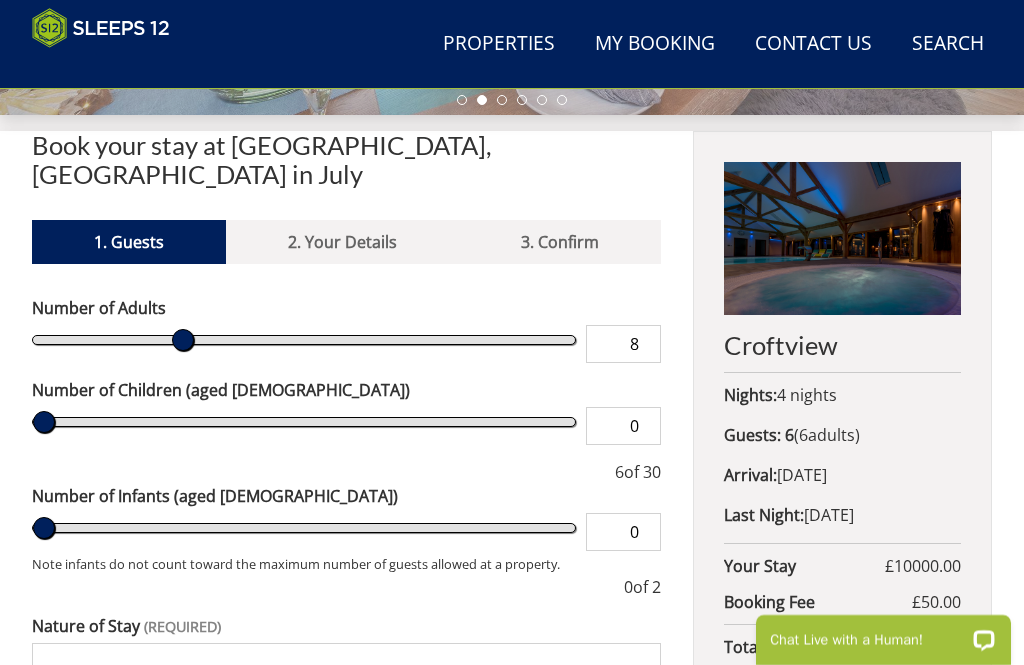 type on "9" 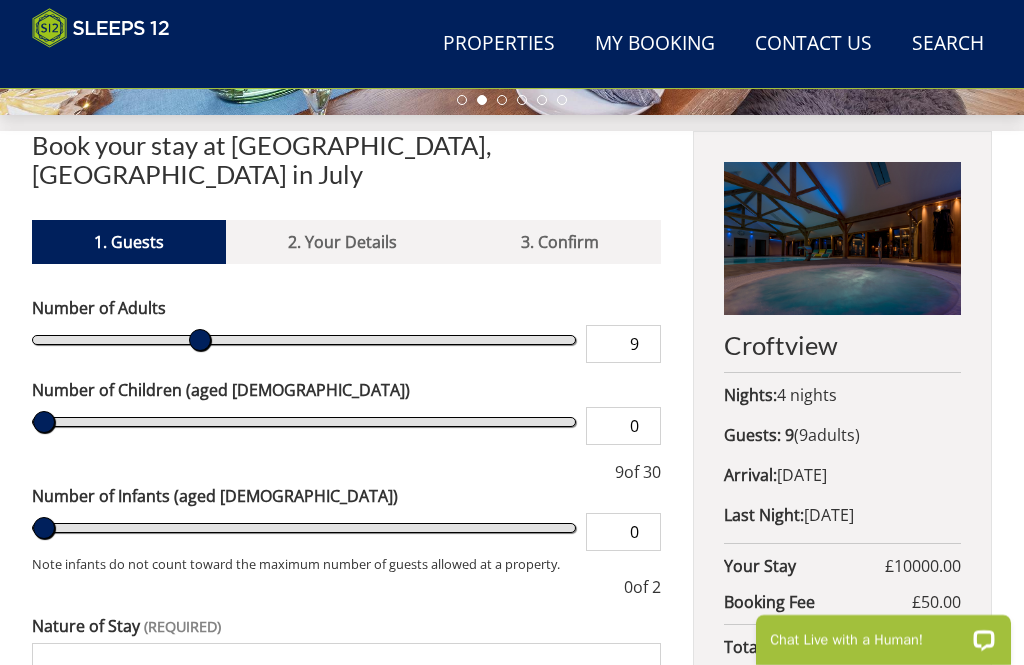 type on "10" 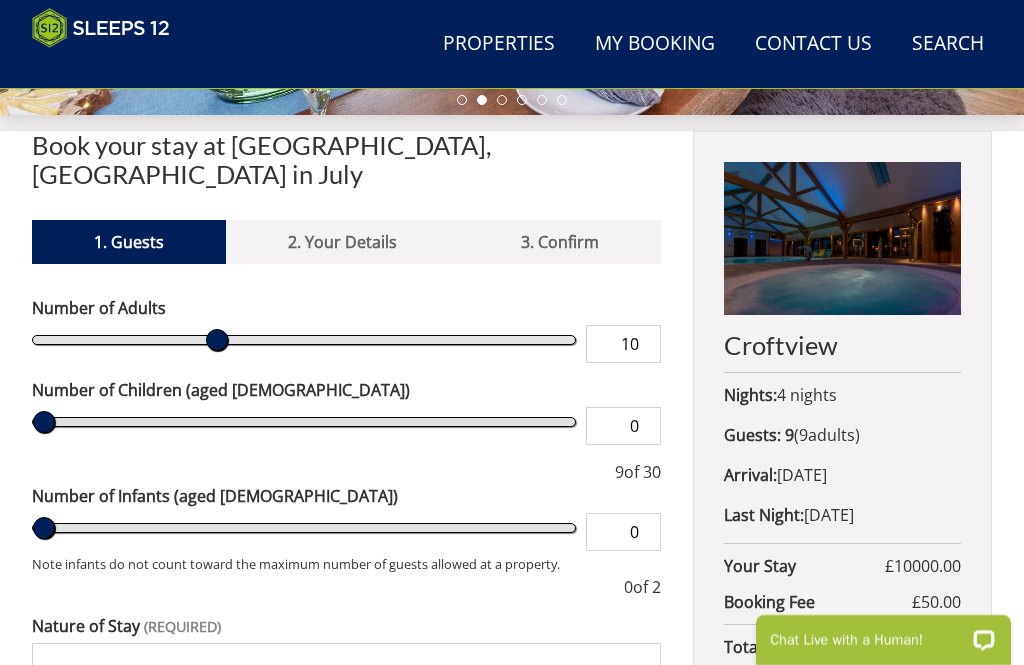 type on "11" 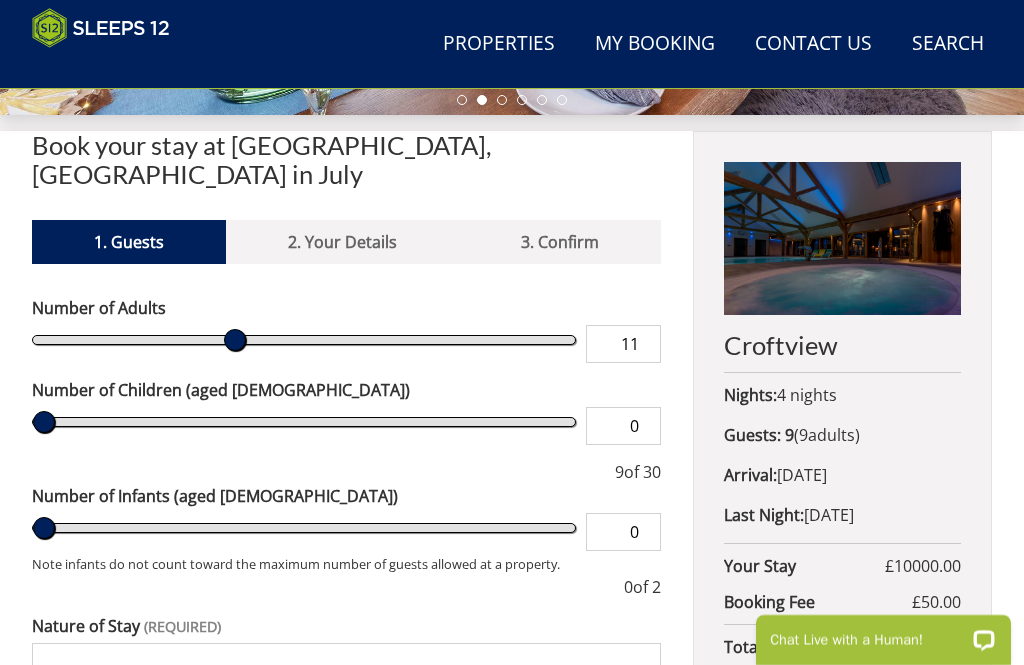 type on "12" 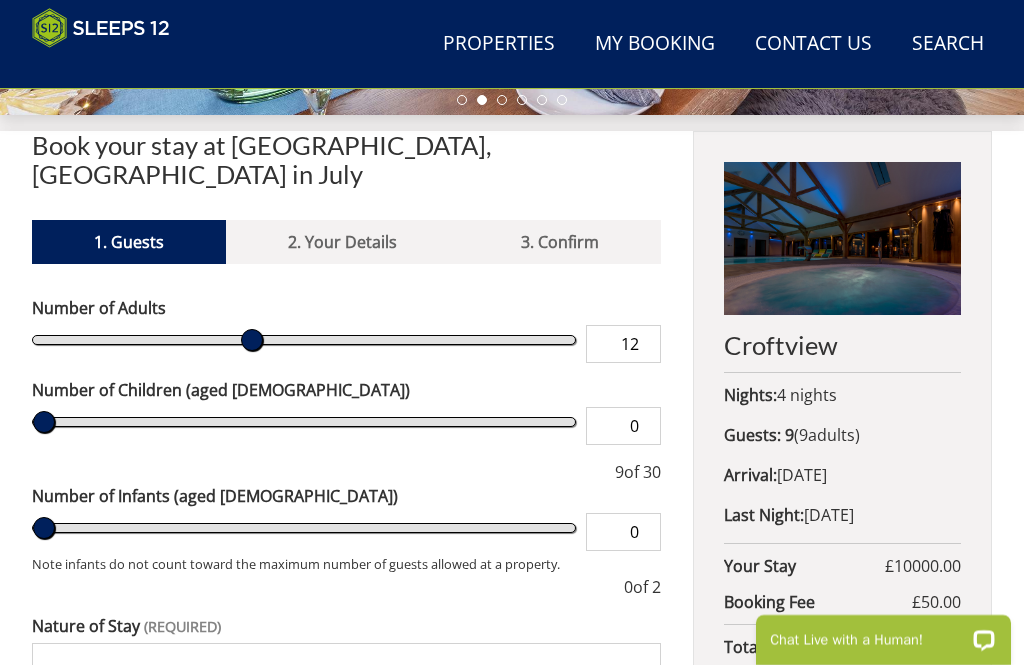 type on "13" 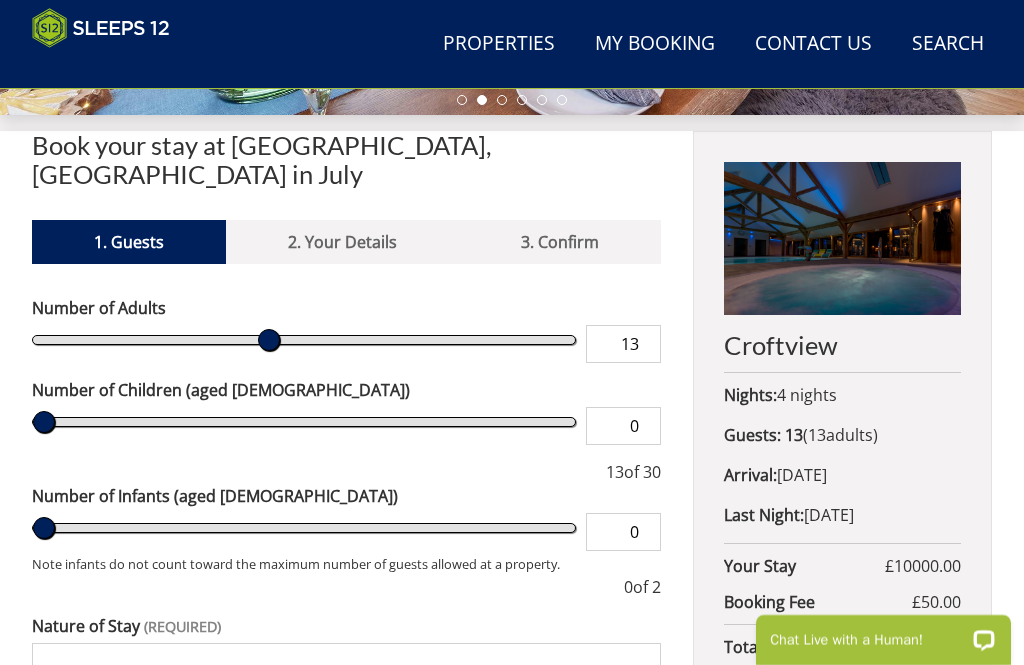 type on "14" 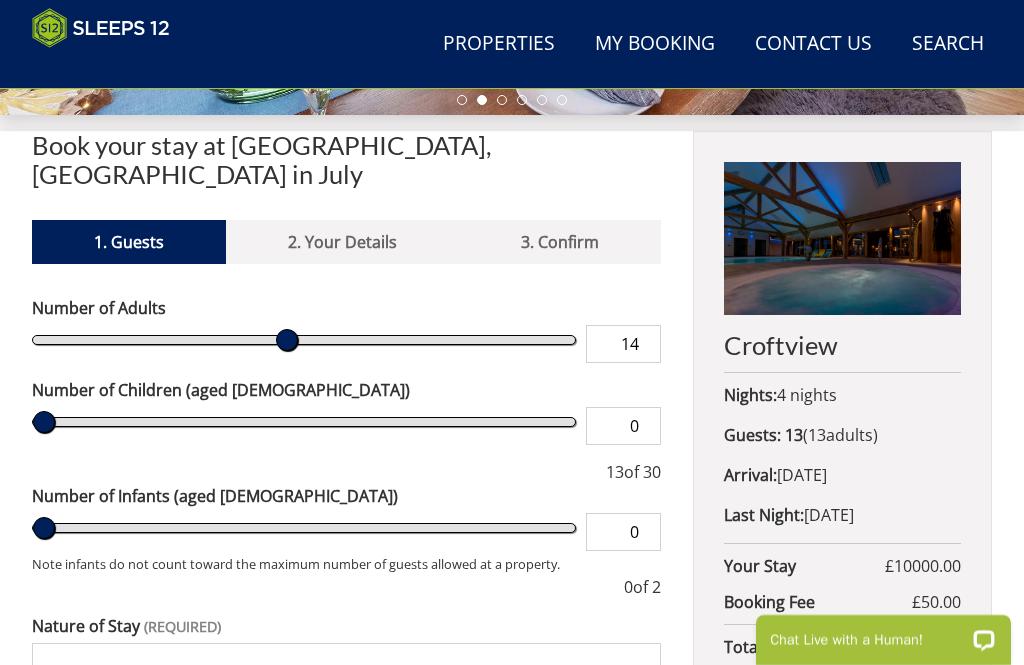 type on "15" 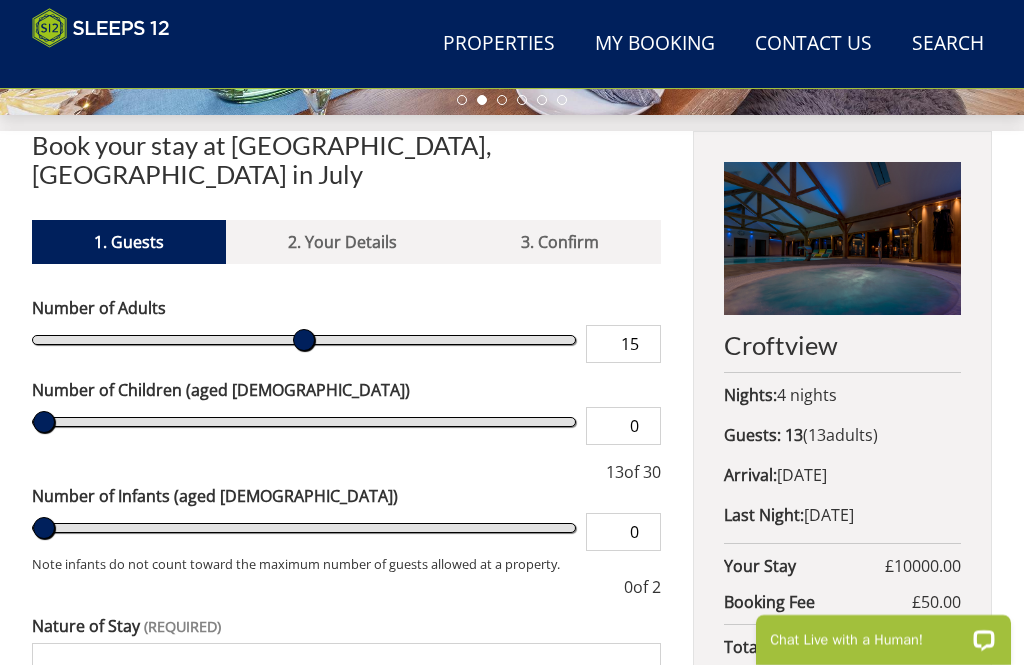 type on "16" 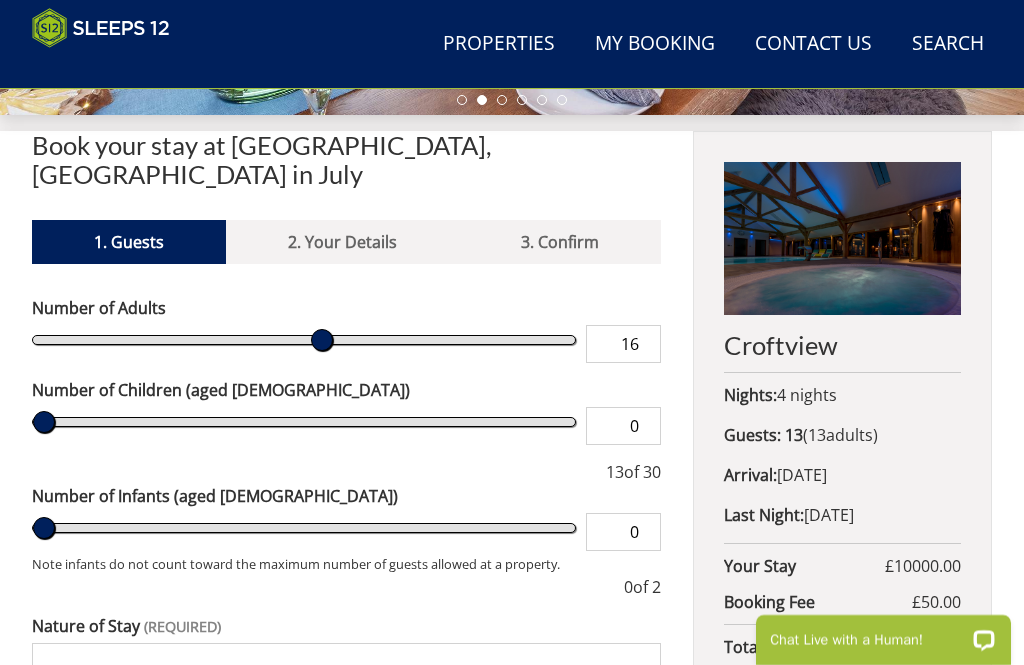 type on "17" 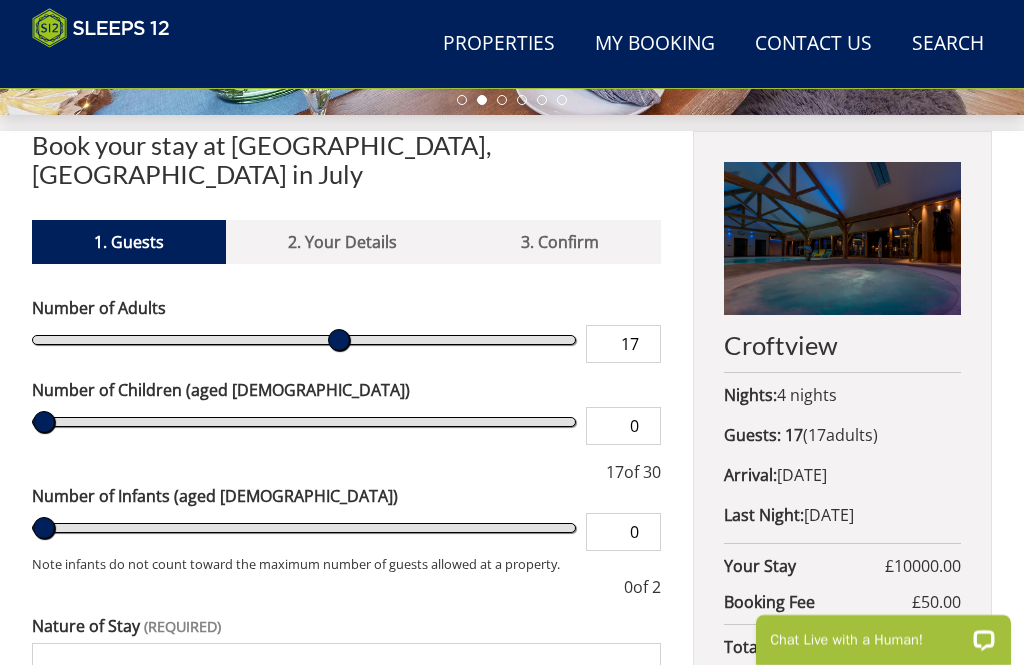 type on "18" 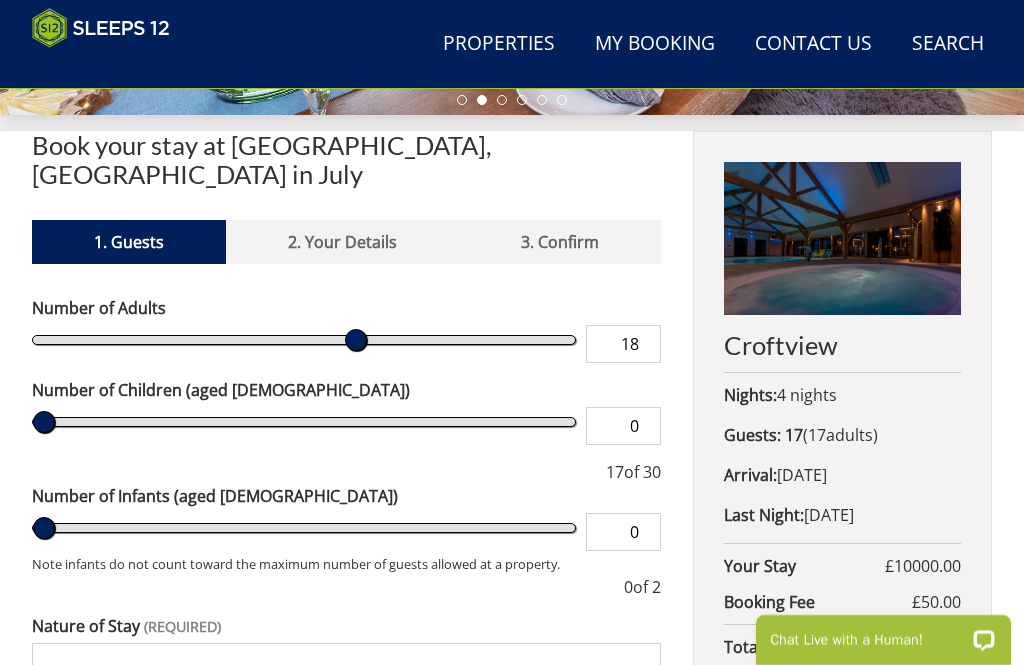 type on "19" 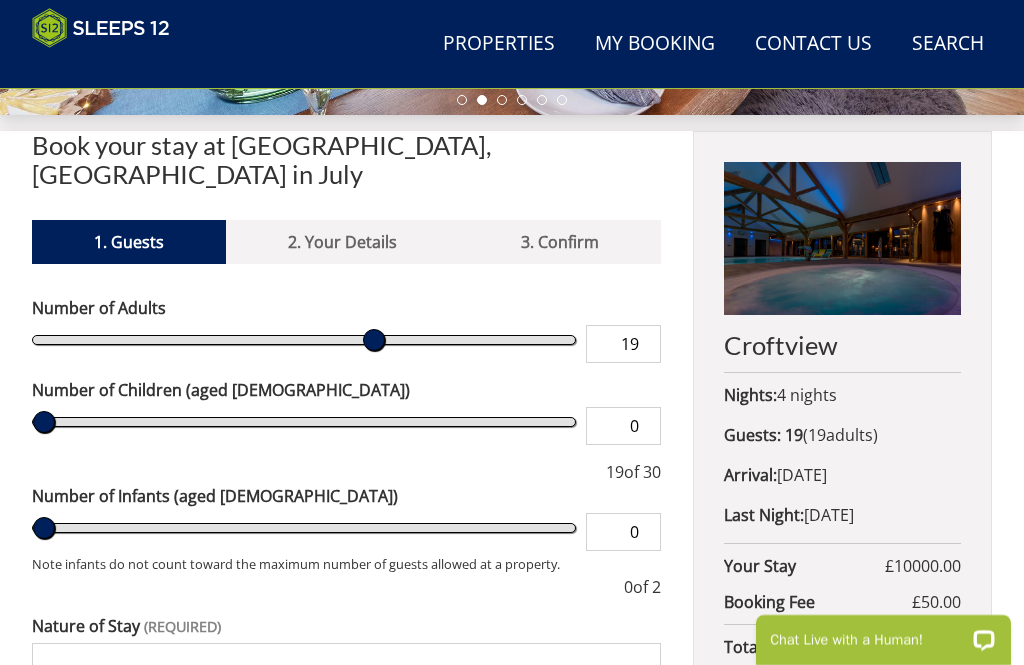 type on "20" 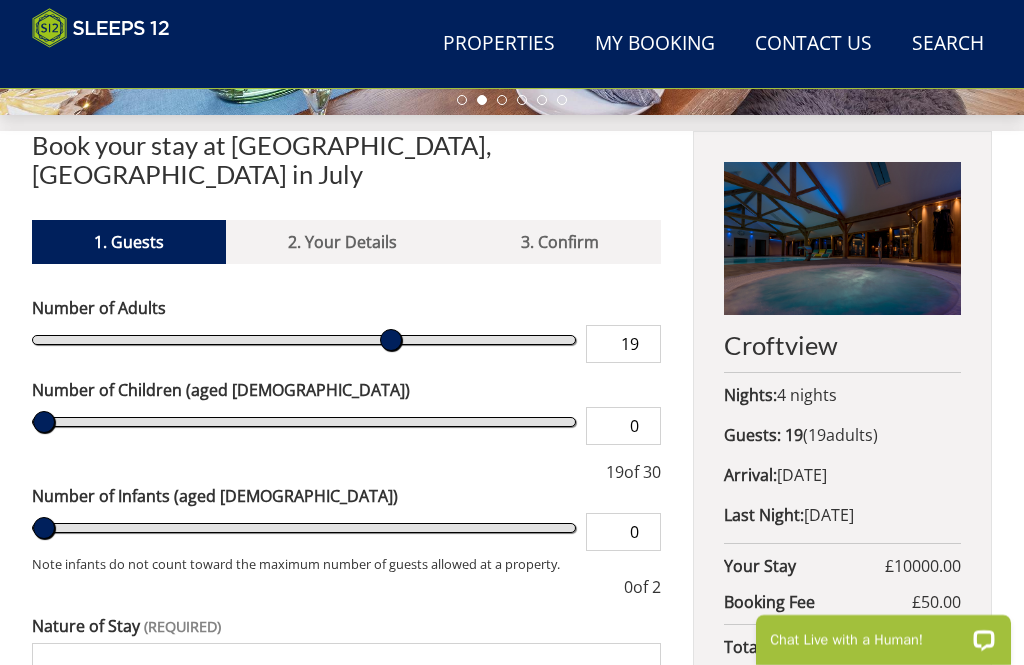type on "20" 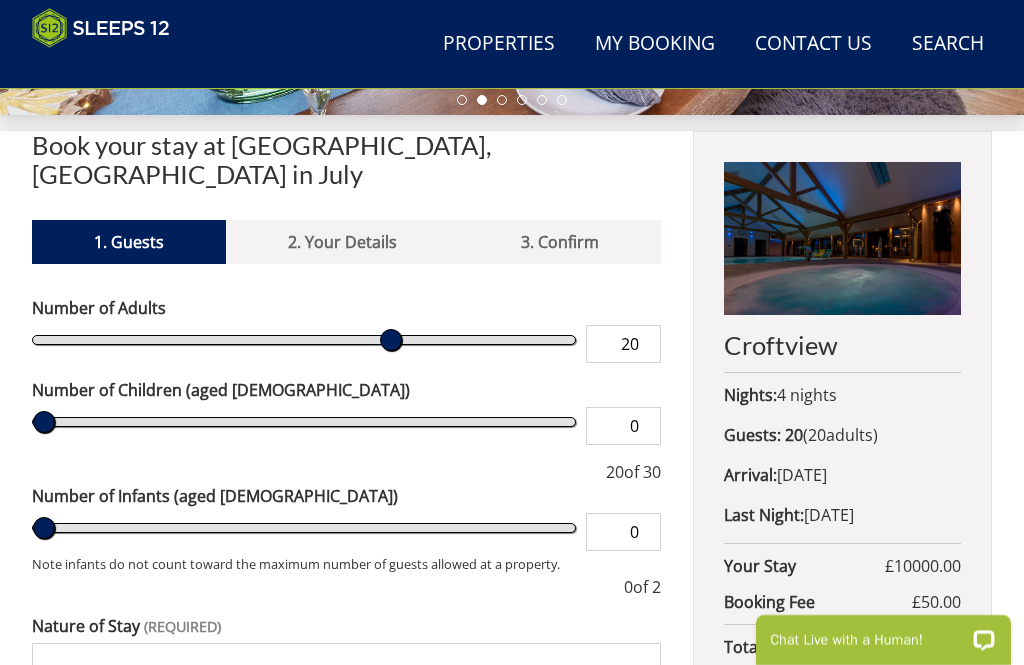 type on "21" 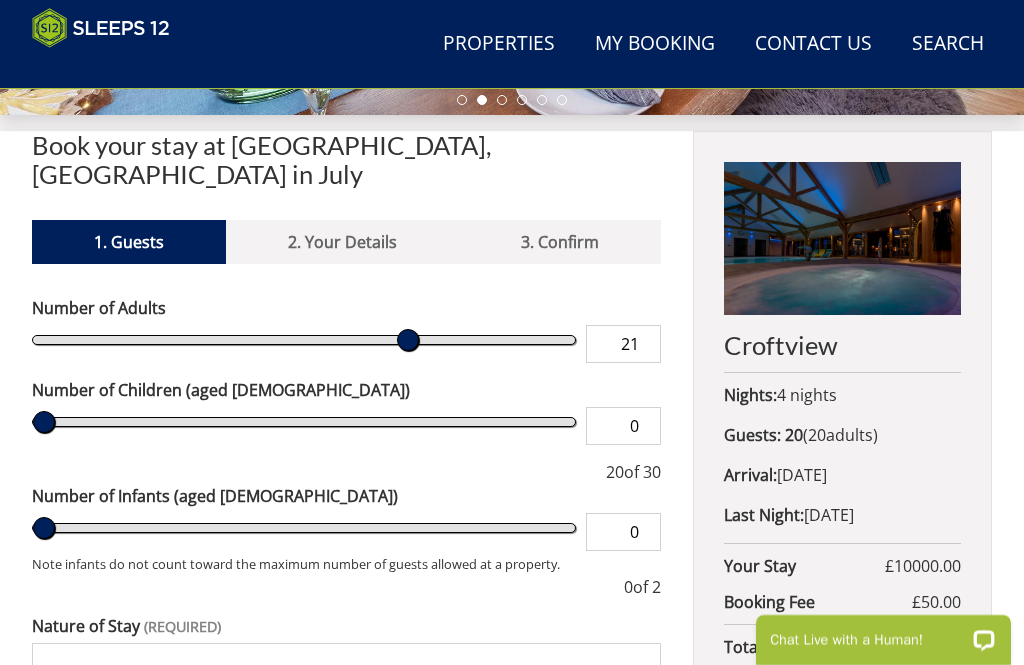 type on "22" 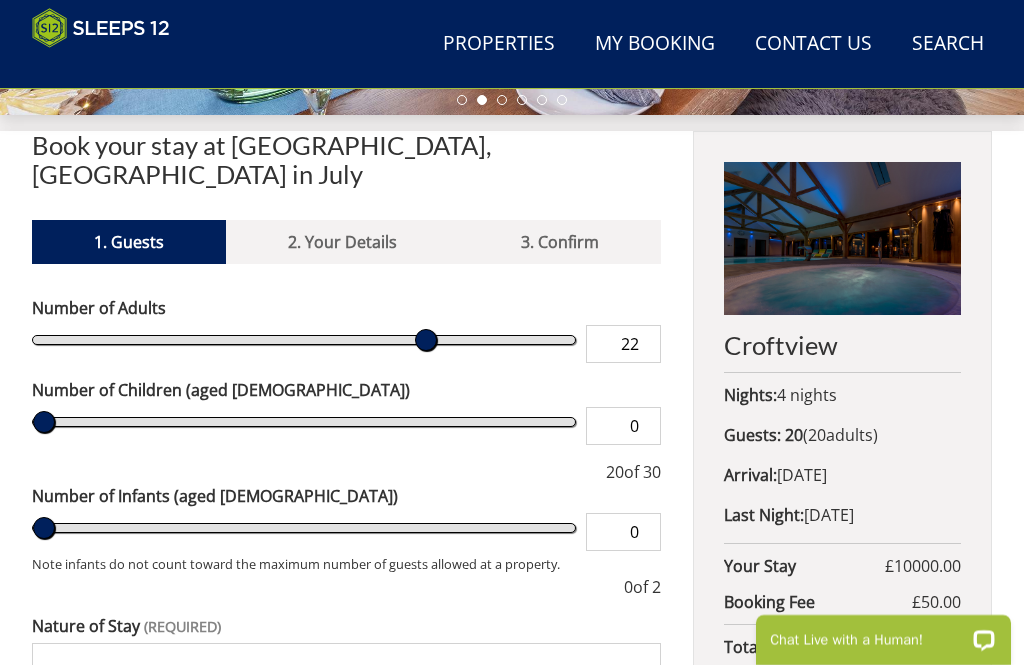 type on "23" 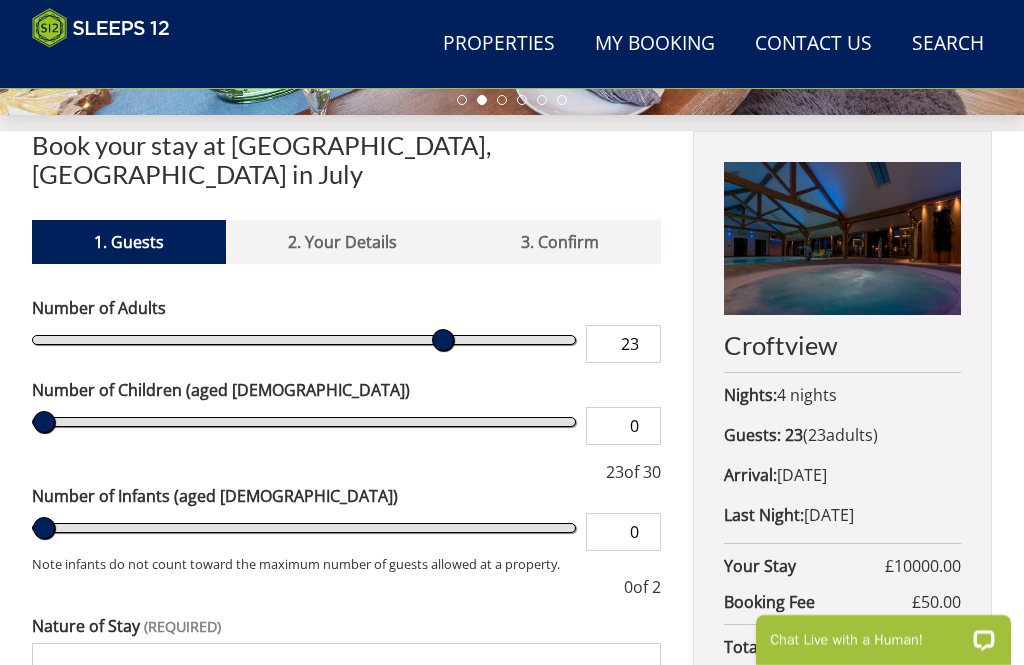 type on "24" 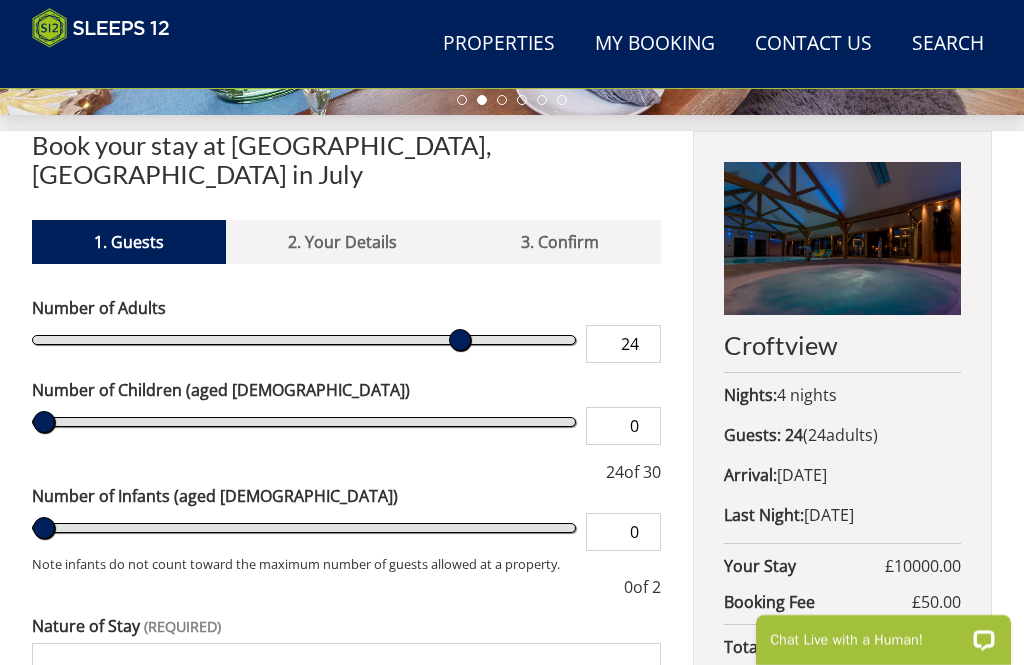 type on "24" 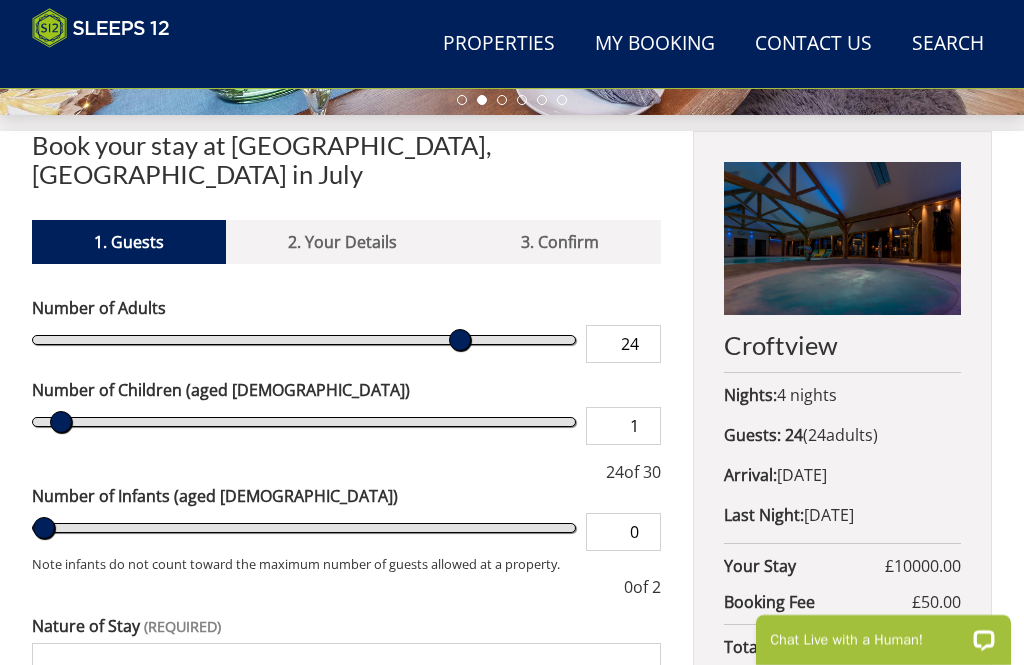 type on "2" 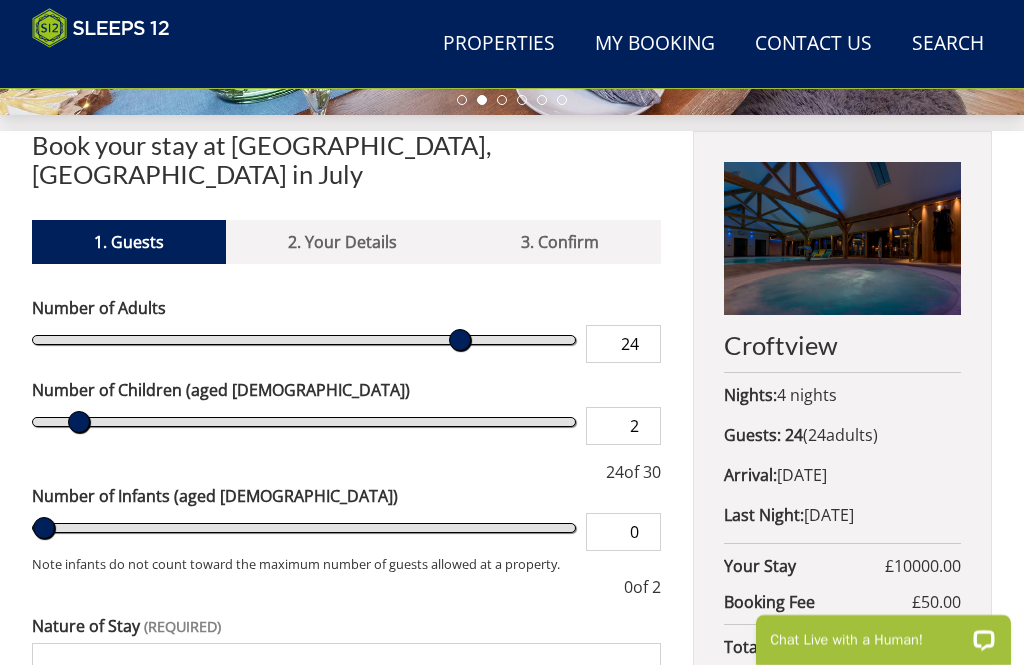 type on "3" 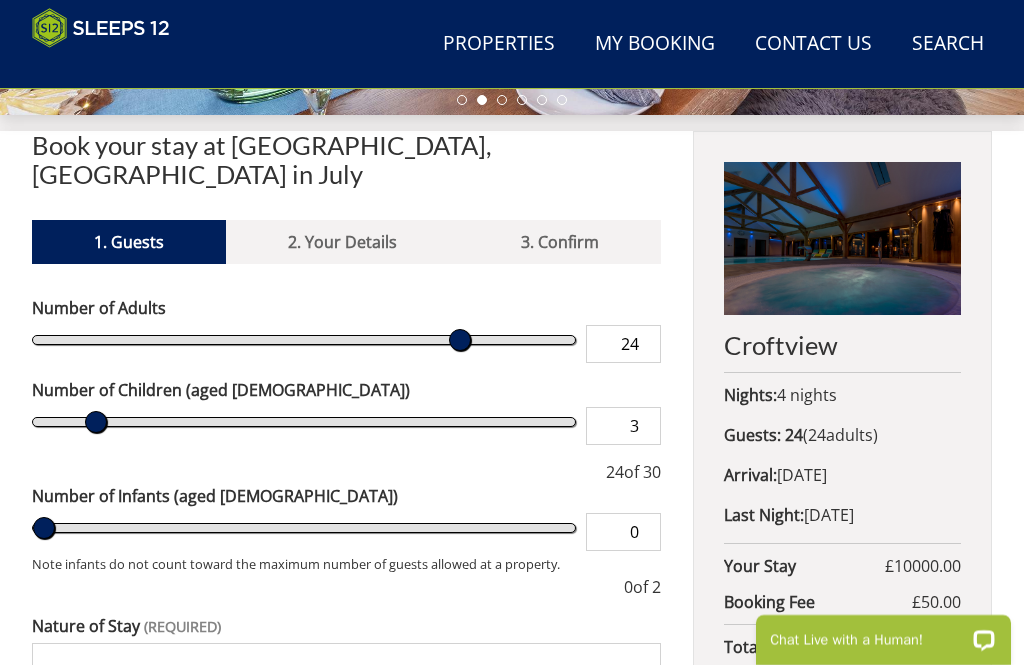 type on "4" 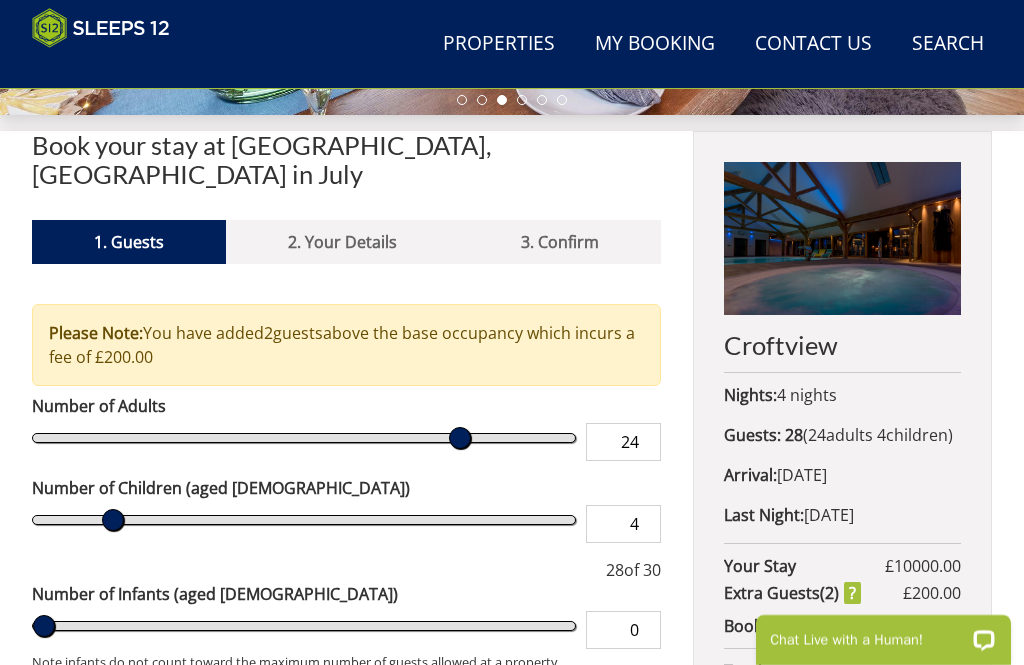 type on "5" 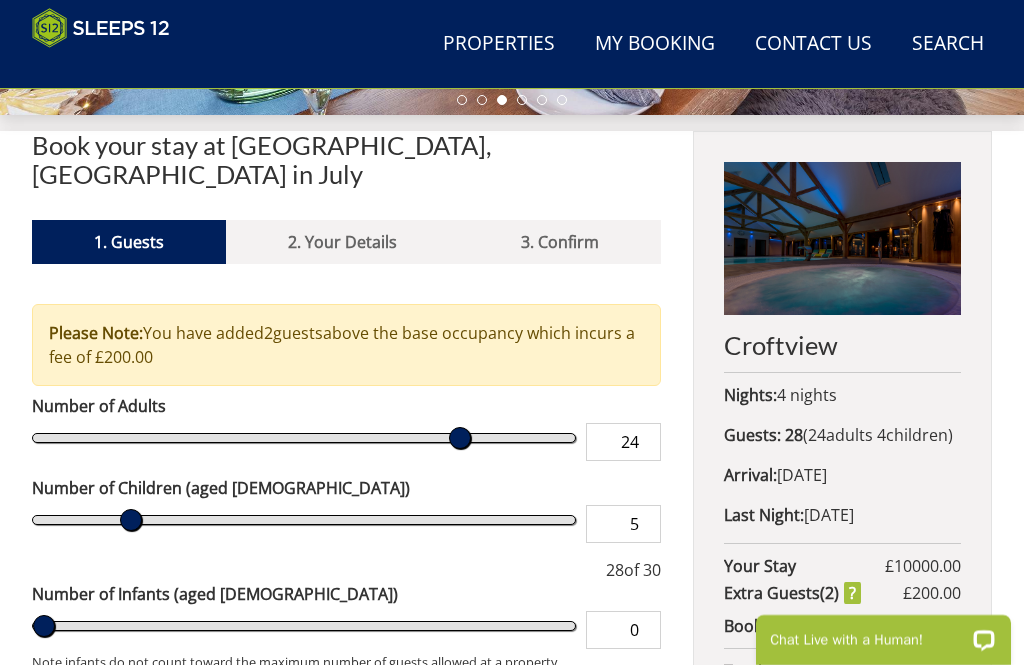 type on "6" 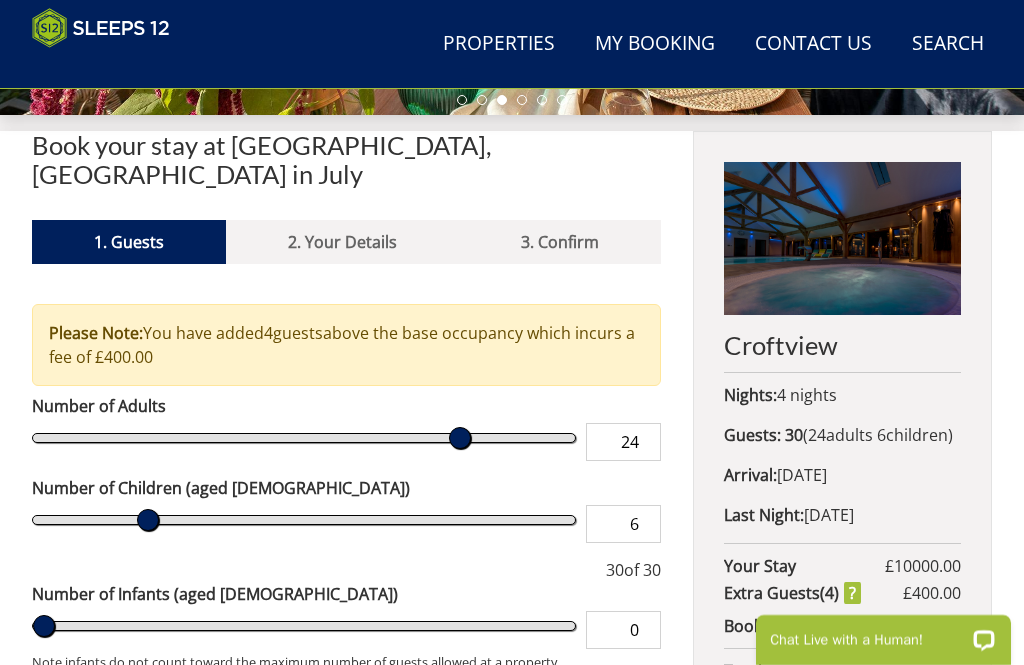 type on "6" 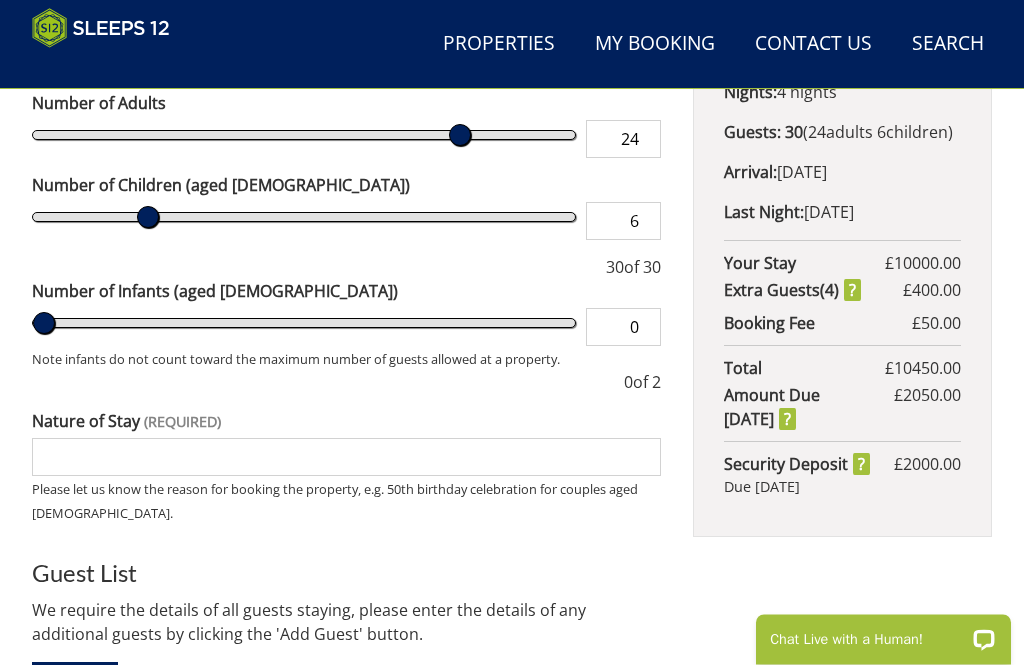 scroll, scrollTop: 894, scrollLeft: 0, axis: vertical 